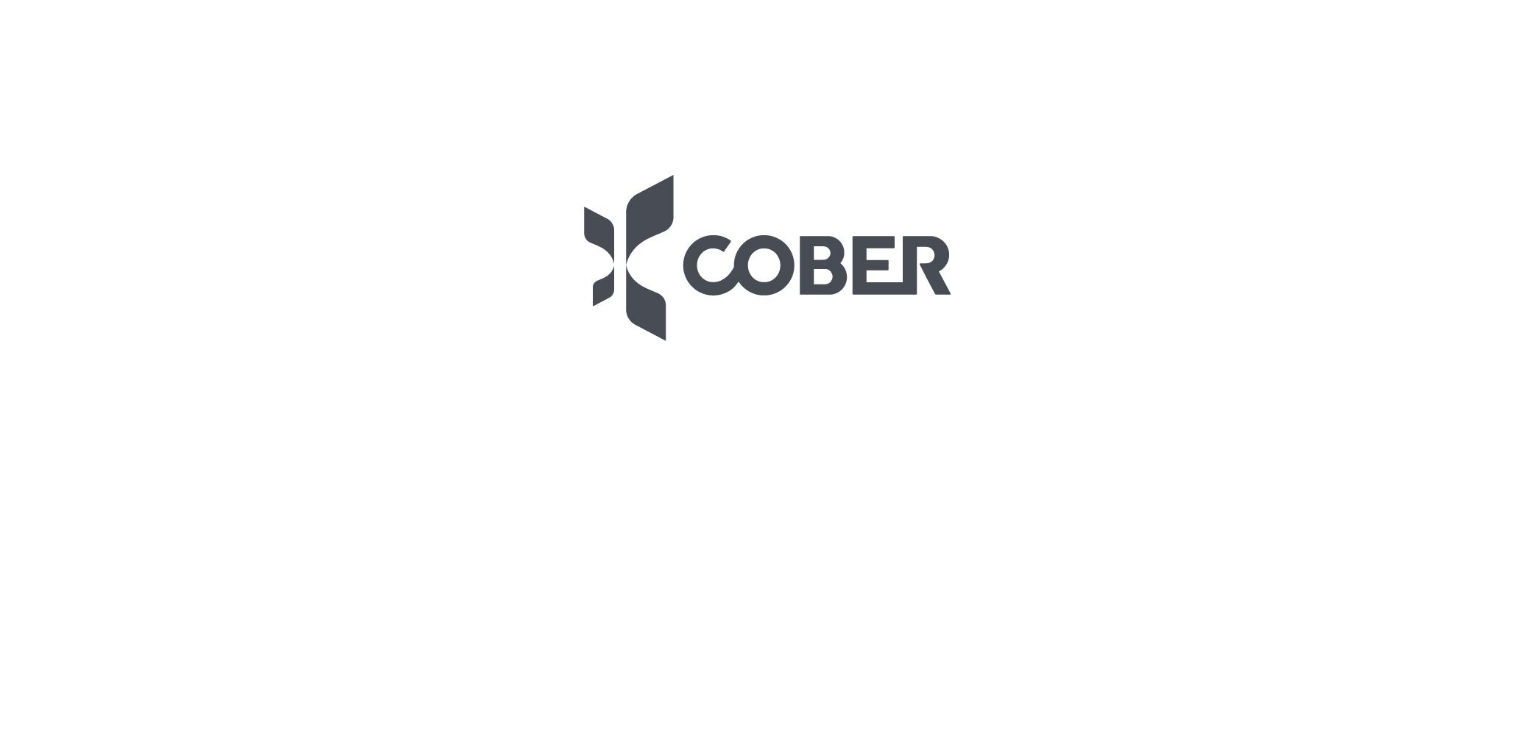 scroll, scrollTop: 0, scrollLeft: 0, axis: both 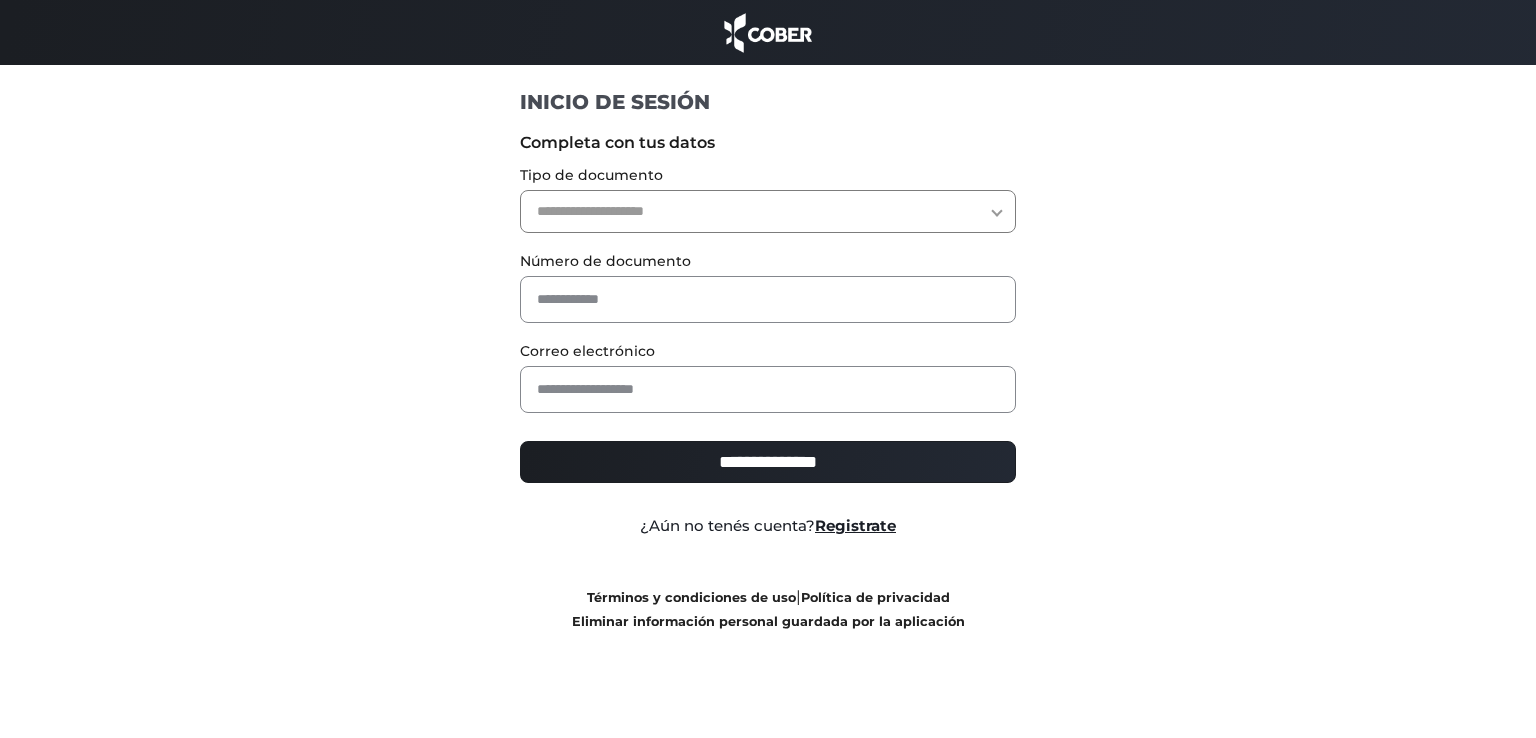 click on "**********" at bounding box center (768, 211) 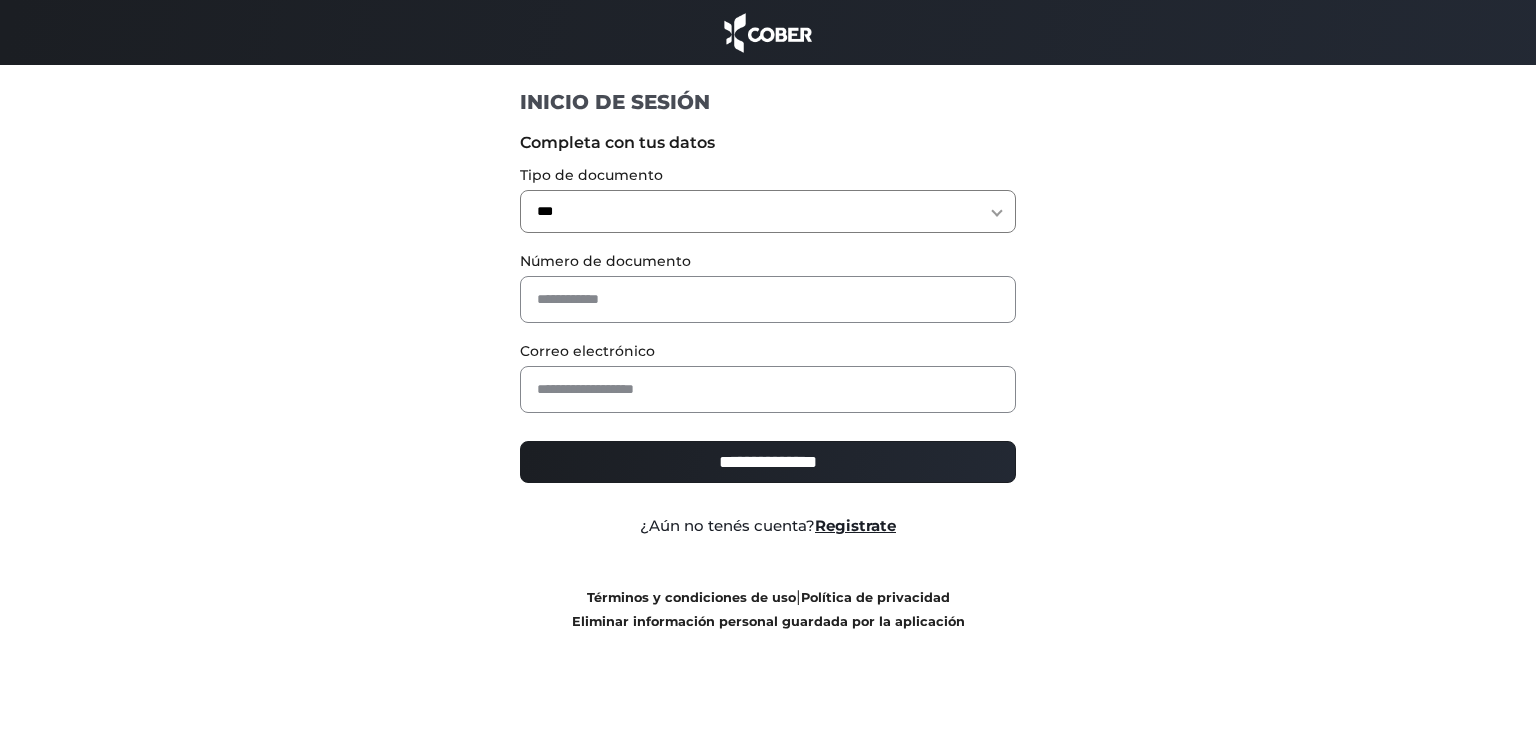 click on "**********" at bounding box center [768, 211] 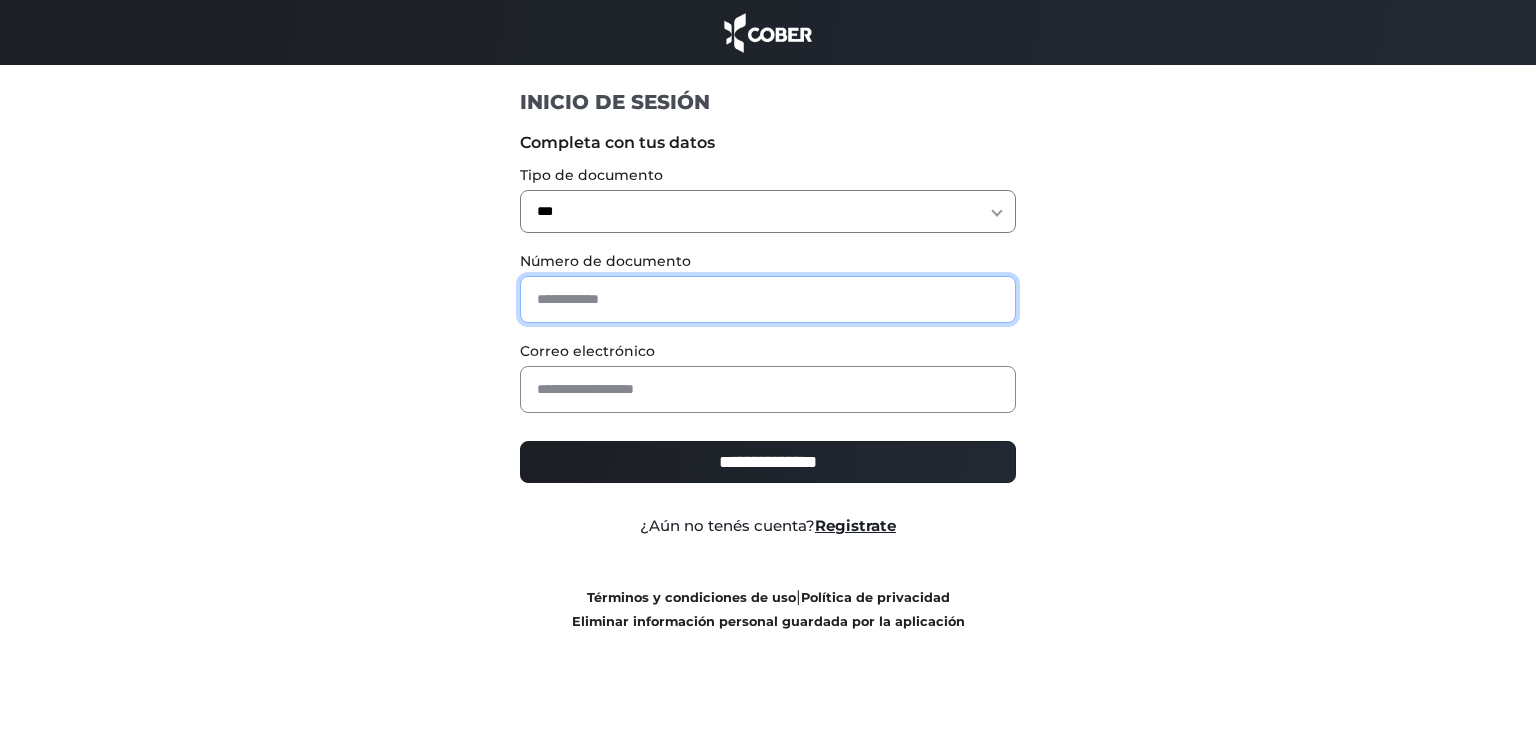 click at bounding box center (768, 299) 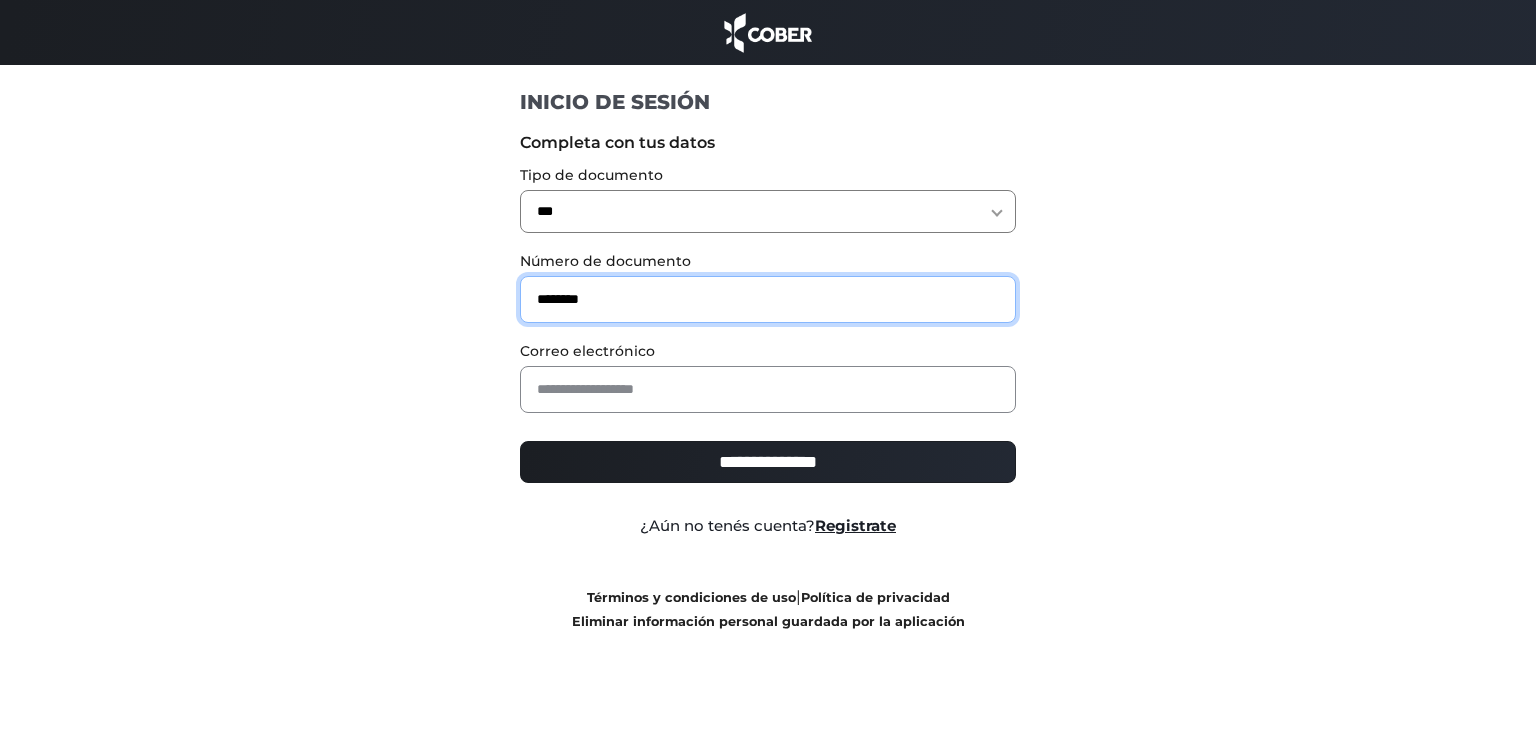 type on "********" 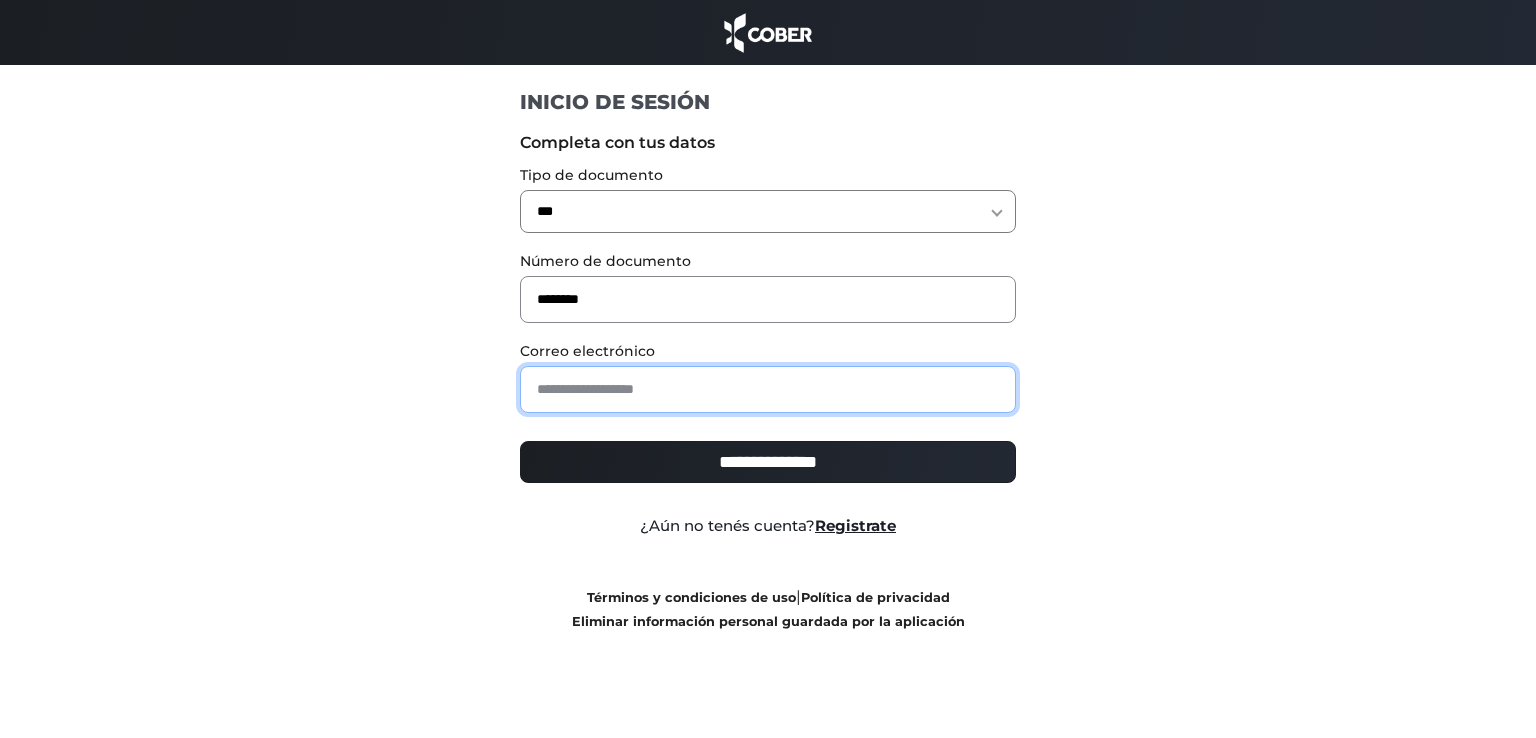 click at bounding box center (768, 389) 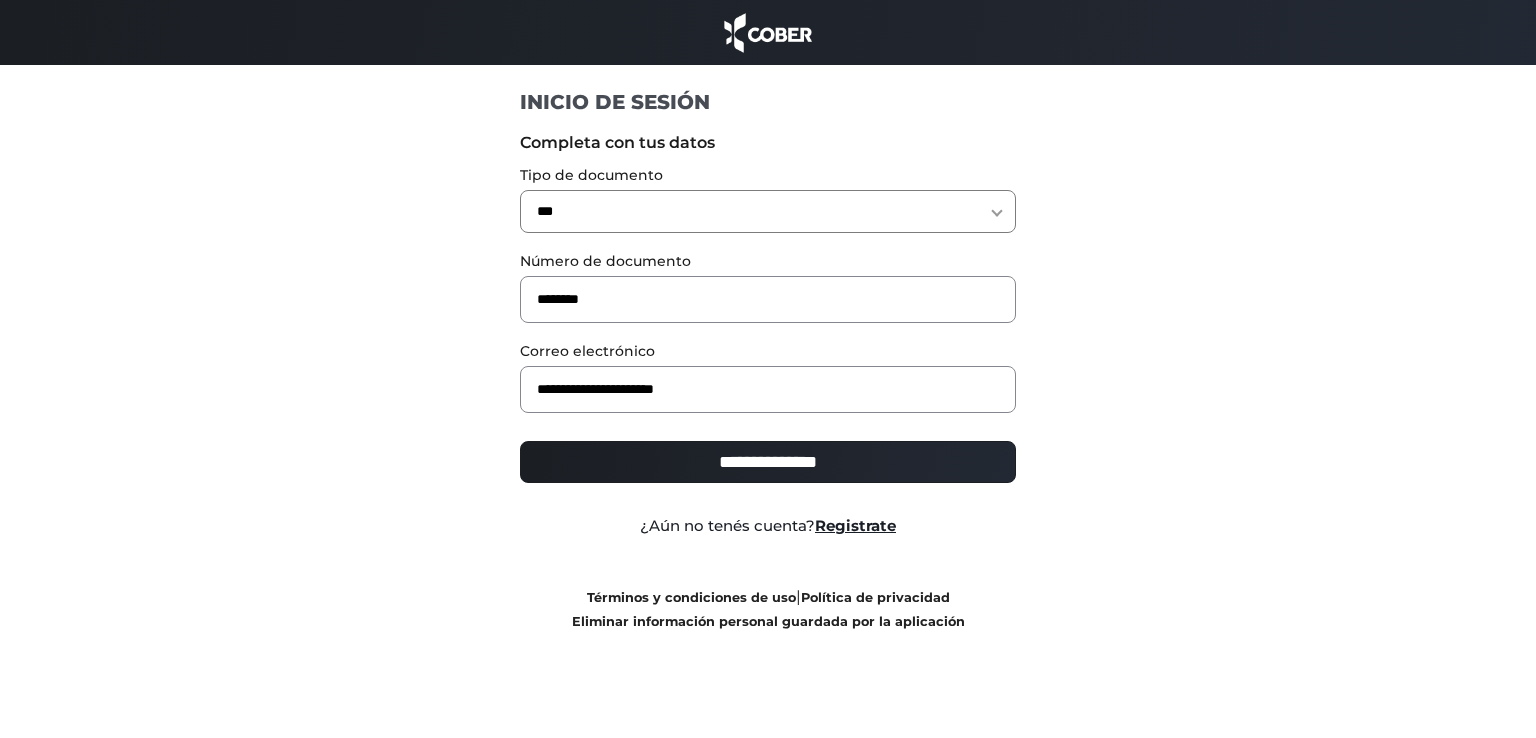 click on "**********" at bounding box center [768, 462] 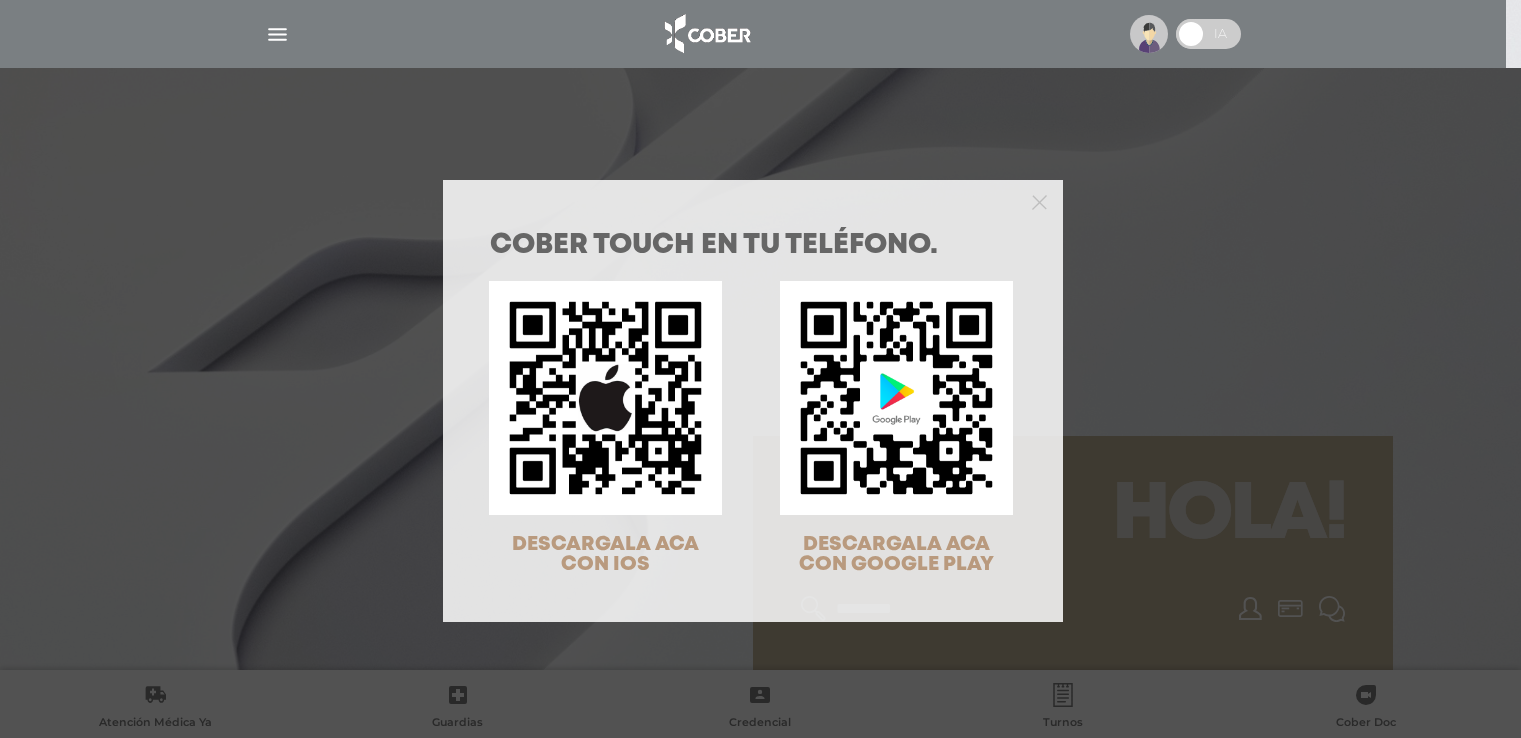 scroll, scrollTop: 0, scrollLeft: 0, axis: both 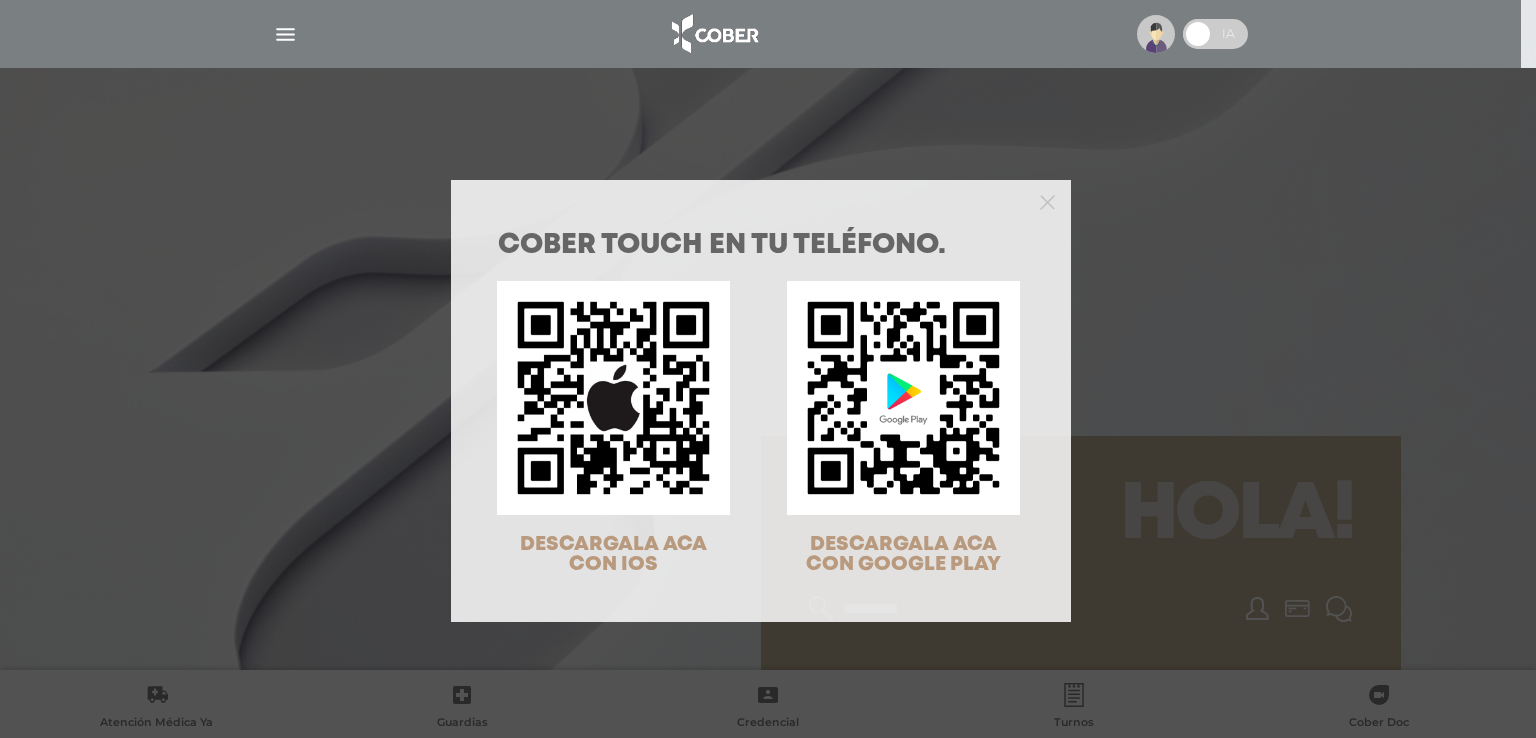 click at bounding box center (903, 397) 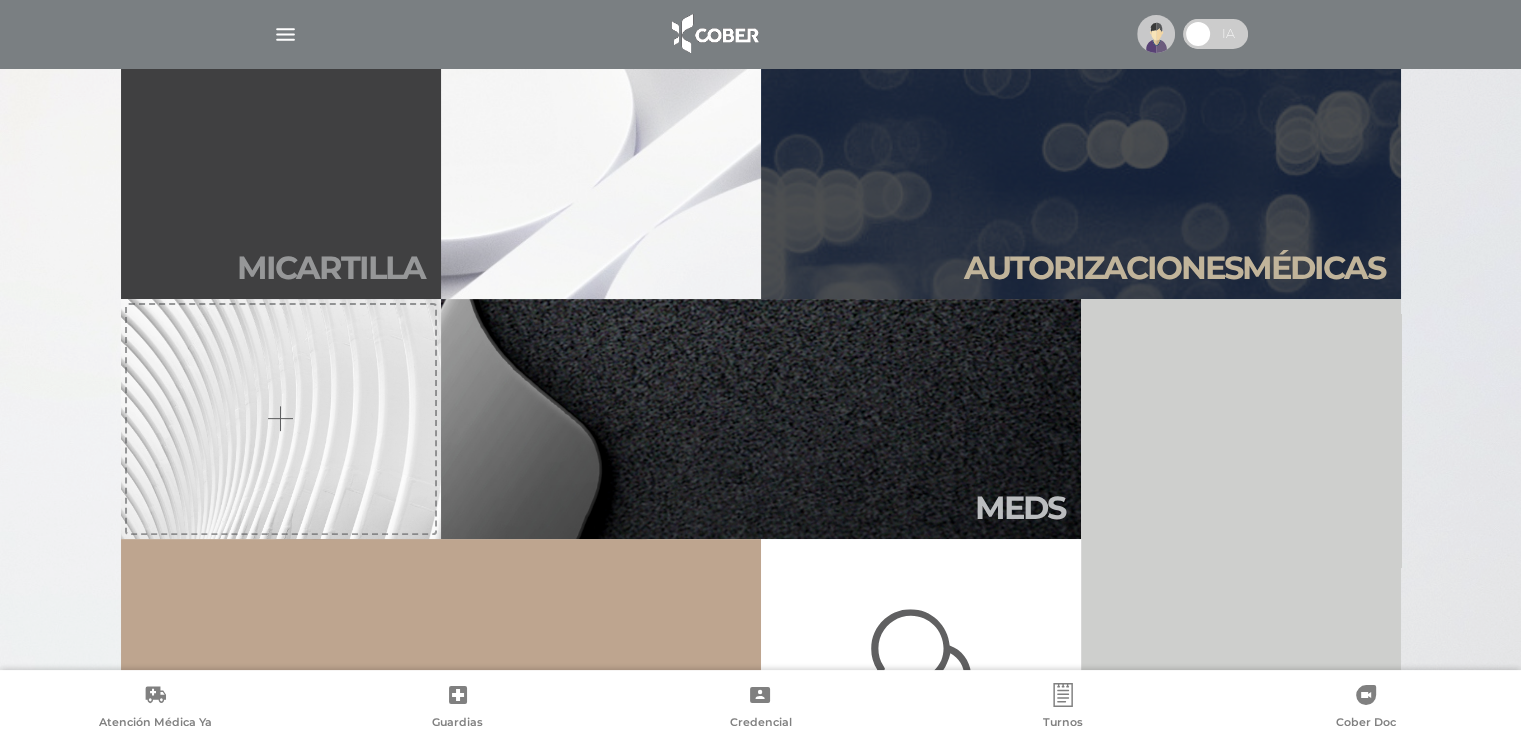 scroll, scrollTop: 600, scrollLeft: 0, axis: vertical 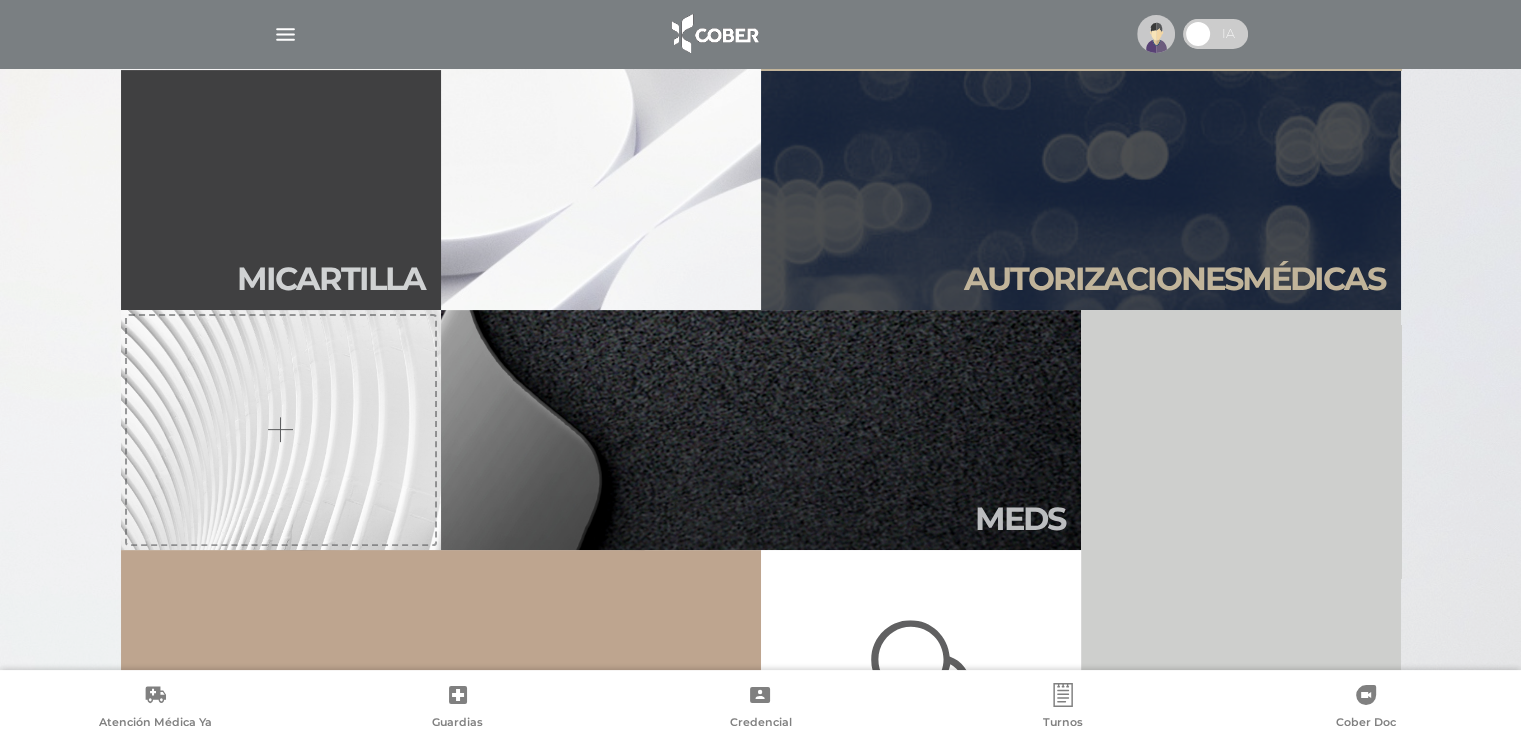 click on "Mi  car tilla" at bounding box center (281, 190) 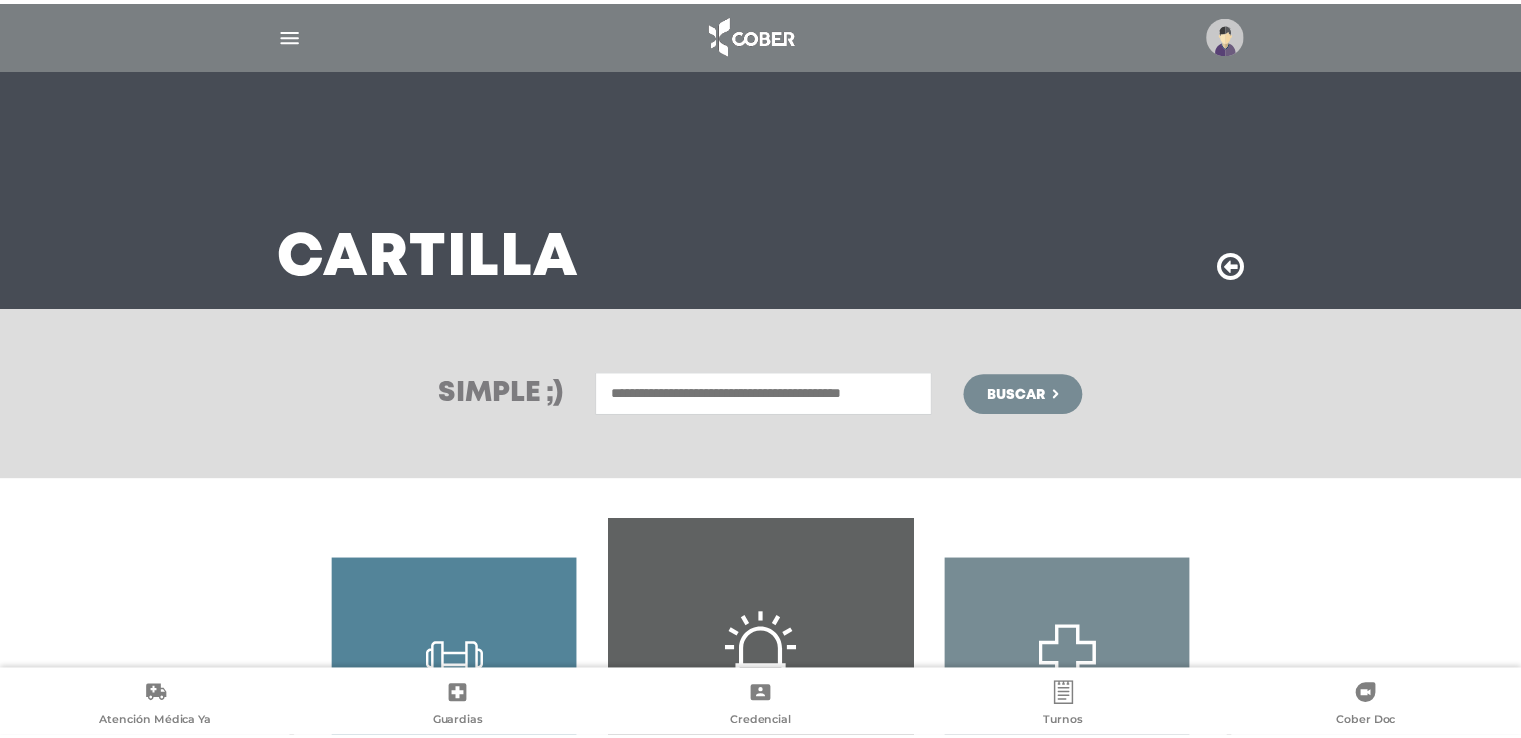 scroll, scrollTop: 0, scrollLeft: 0, axis: both 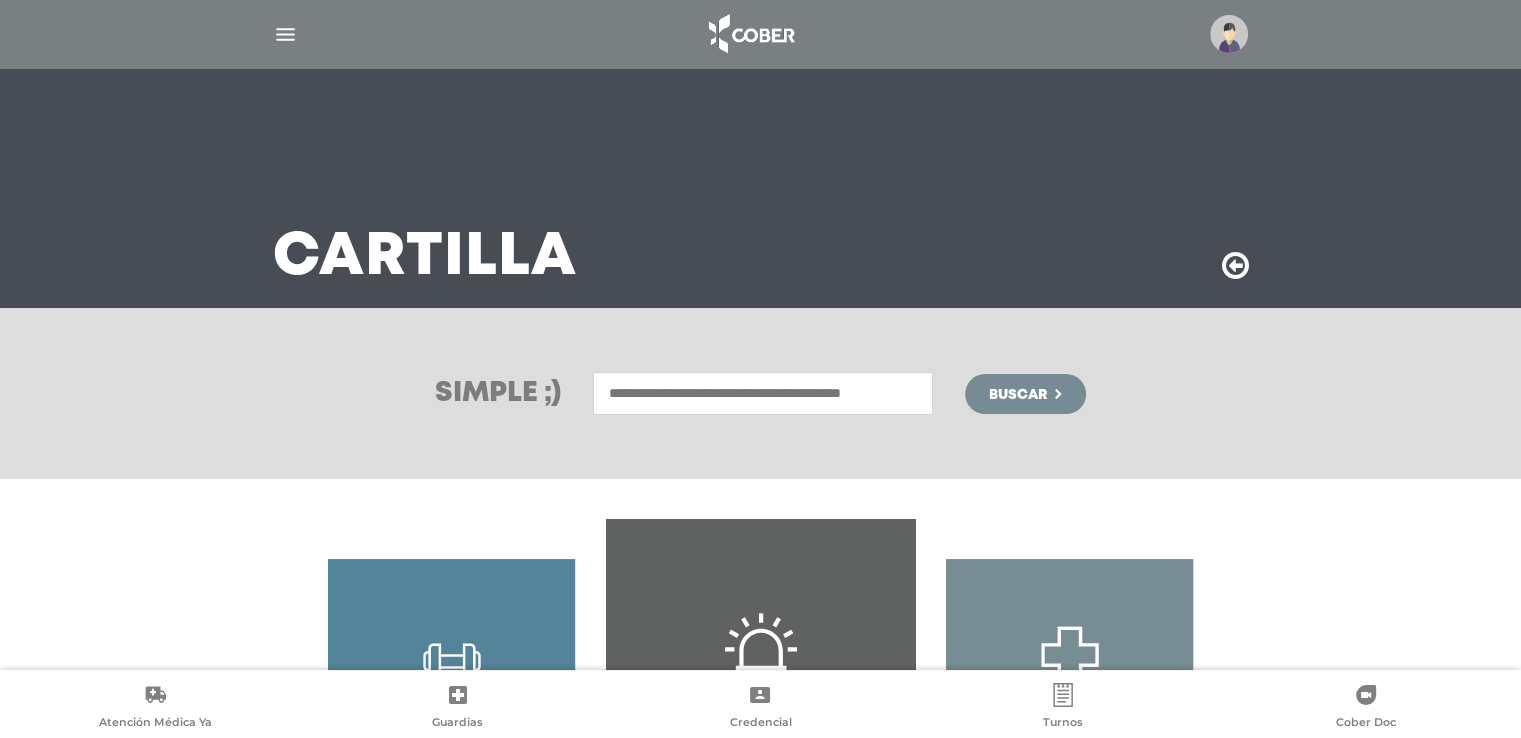 click at bounding box center [763, 393] 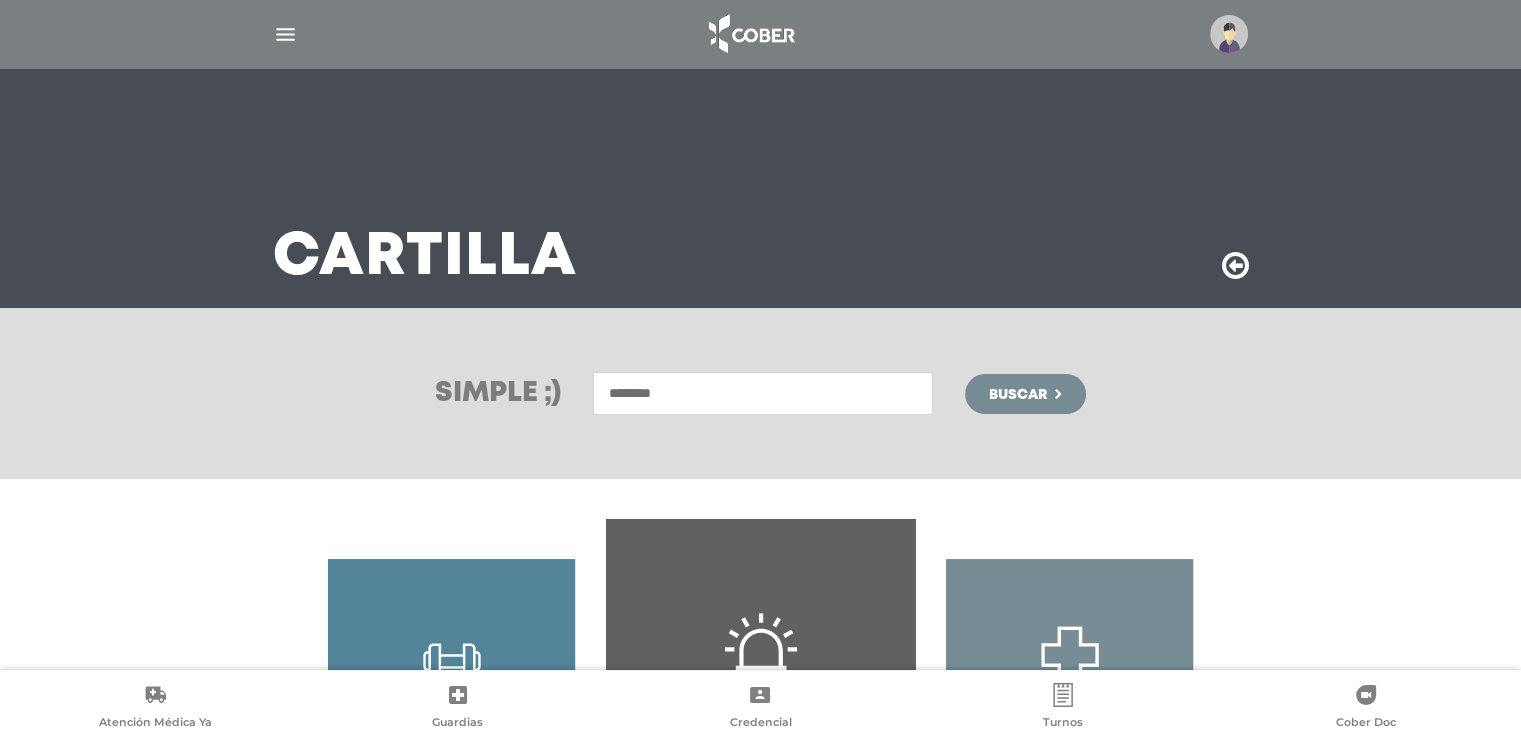 type on "********" 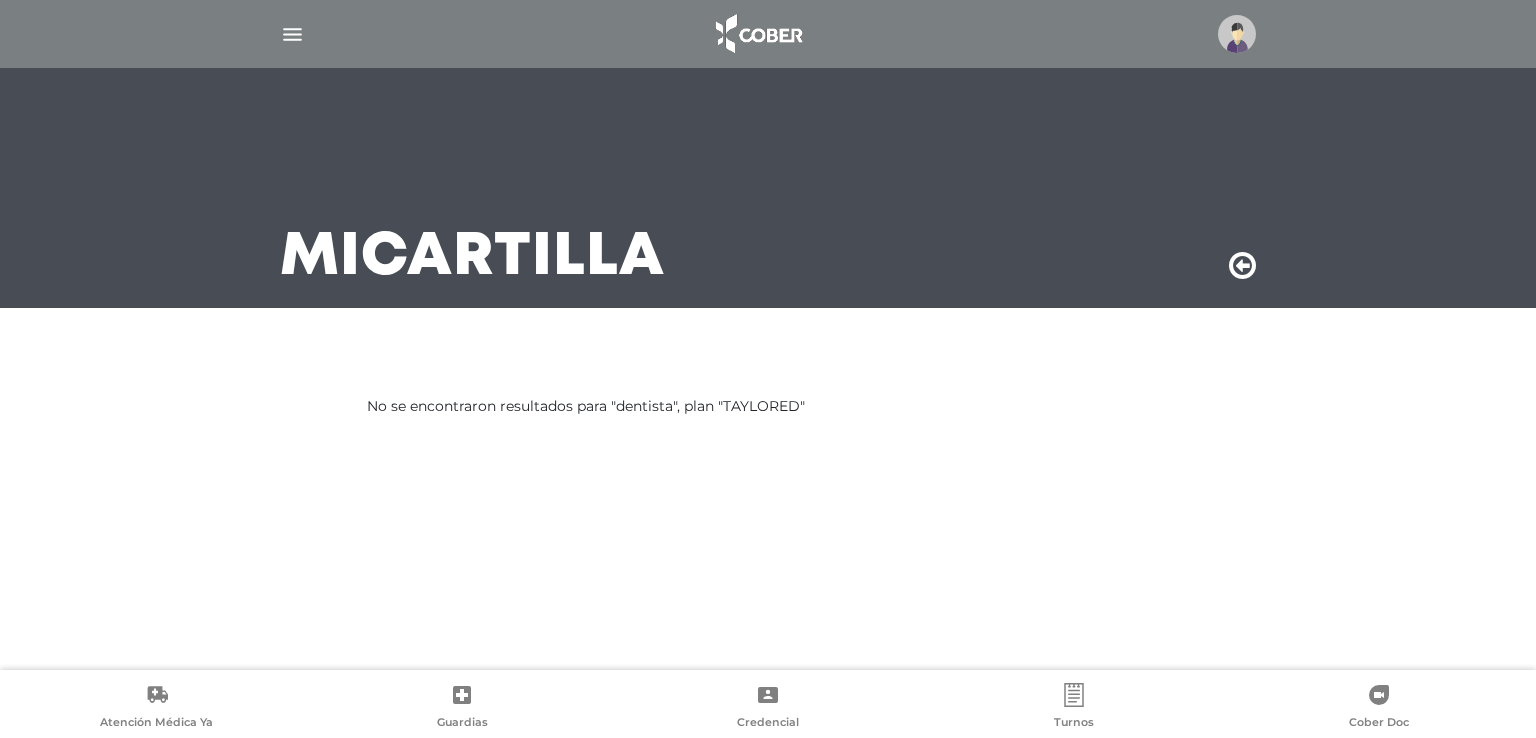 scroll, scrollTop: 0, scrollLeft: 0, axis: both 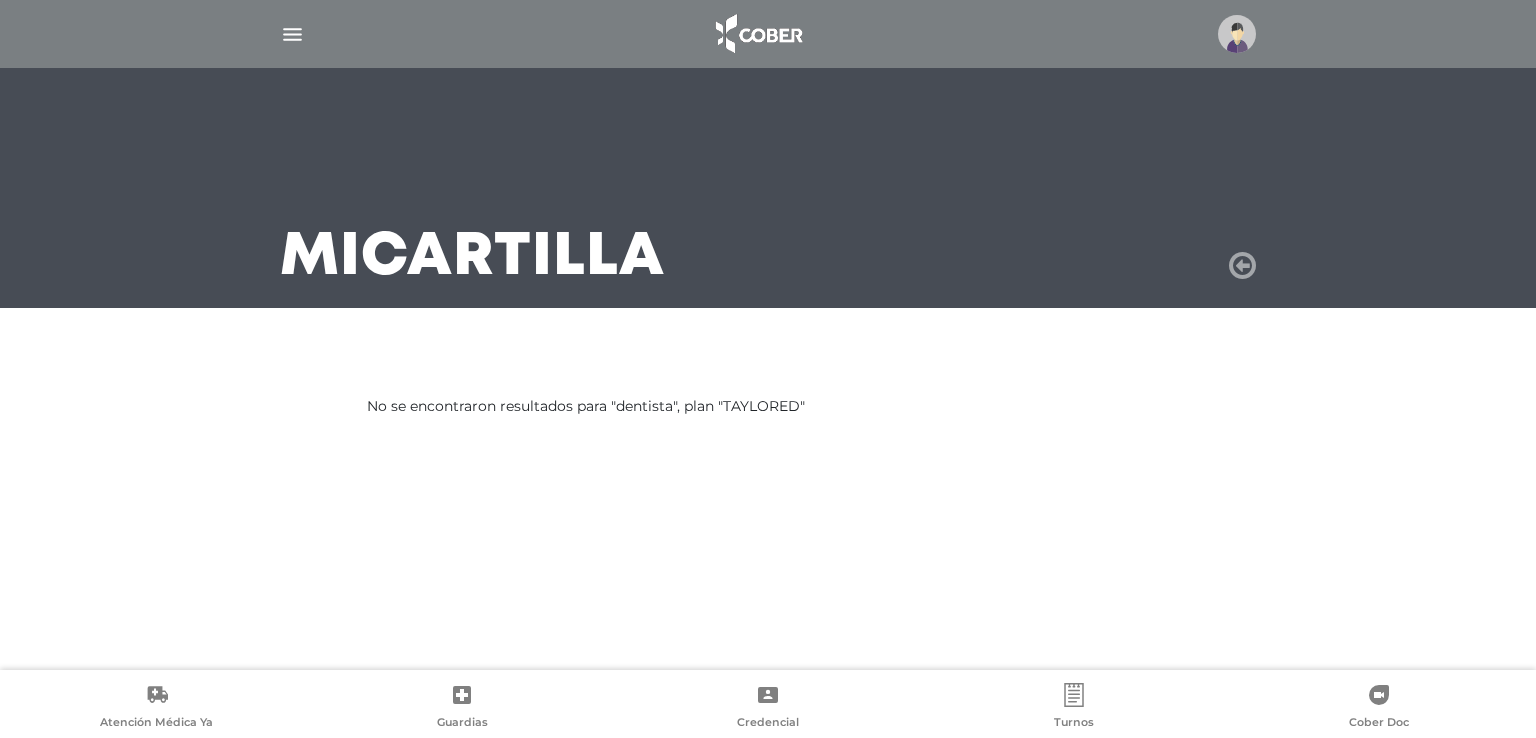 click at bounding box center (1242, 266) 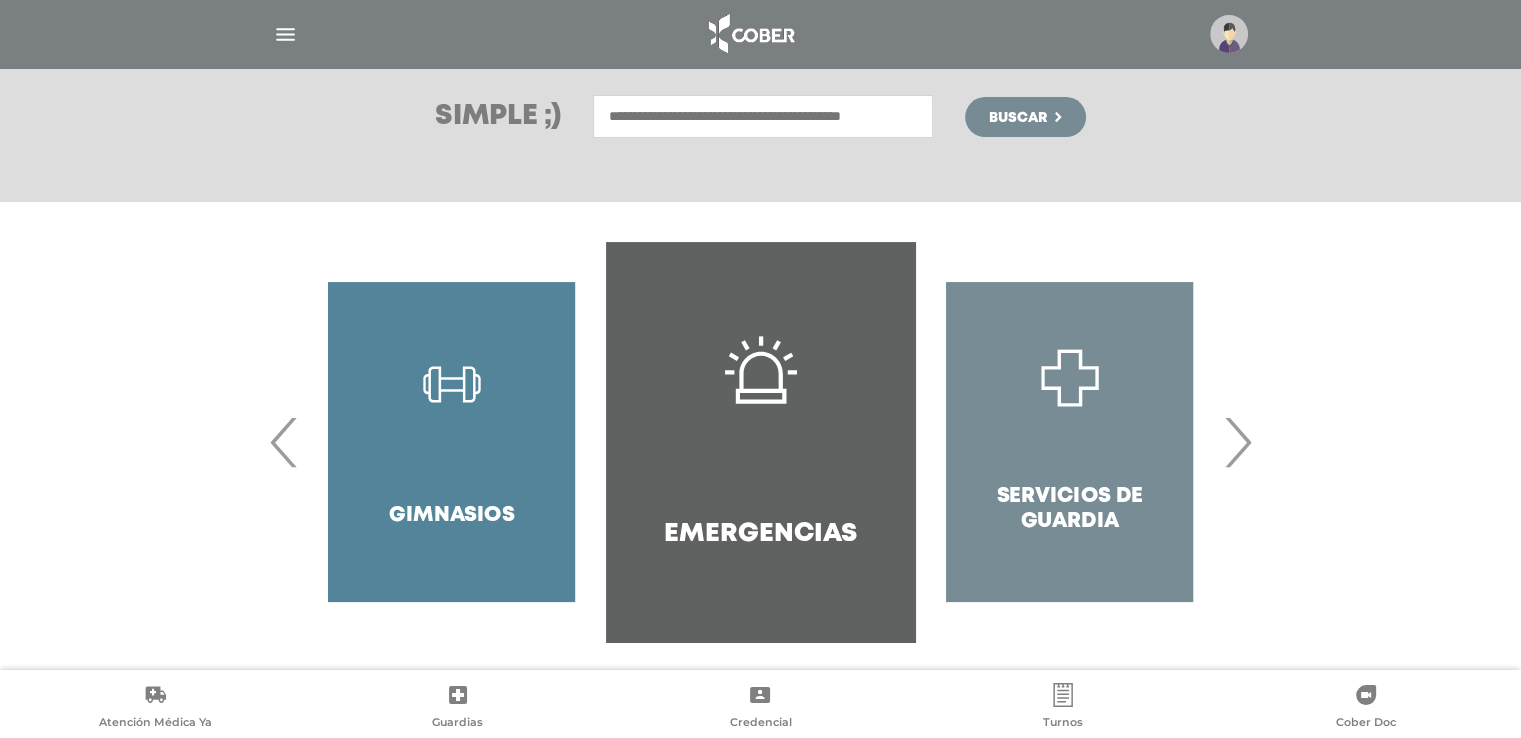 scroll, scrollTop: 288, scrollLeft: 0, axis: vertical 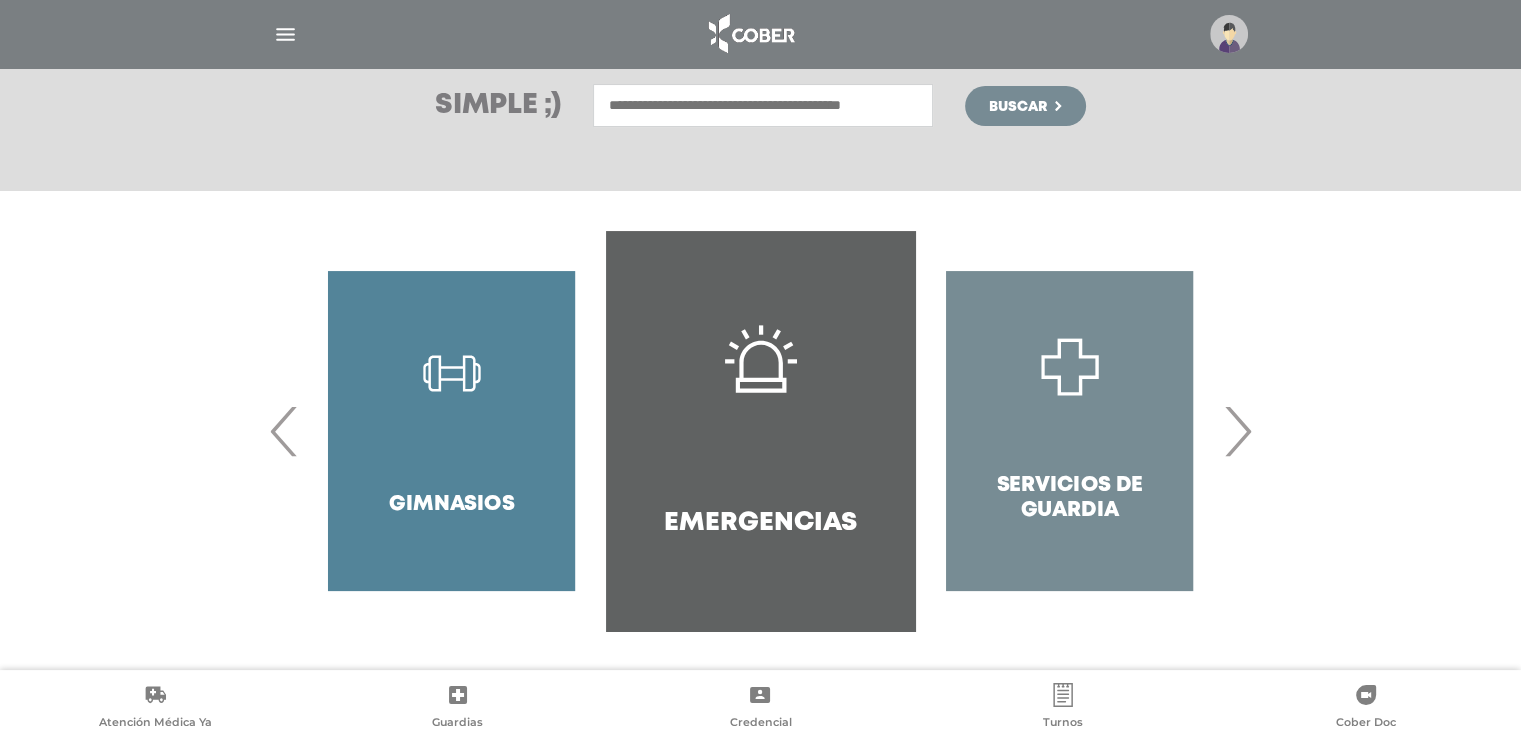 click on "›" at bounding box center (1237, 431) 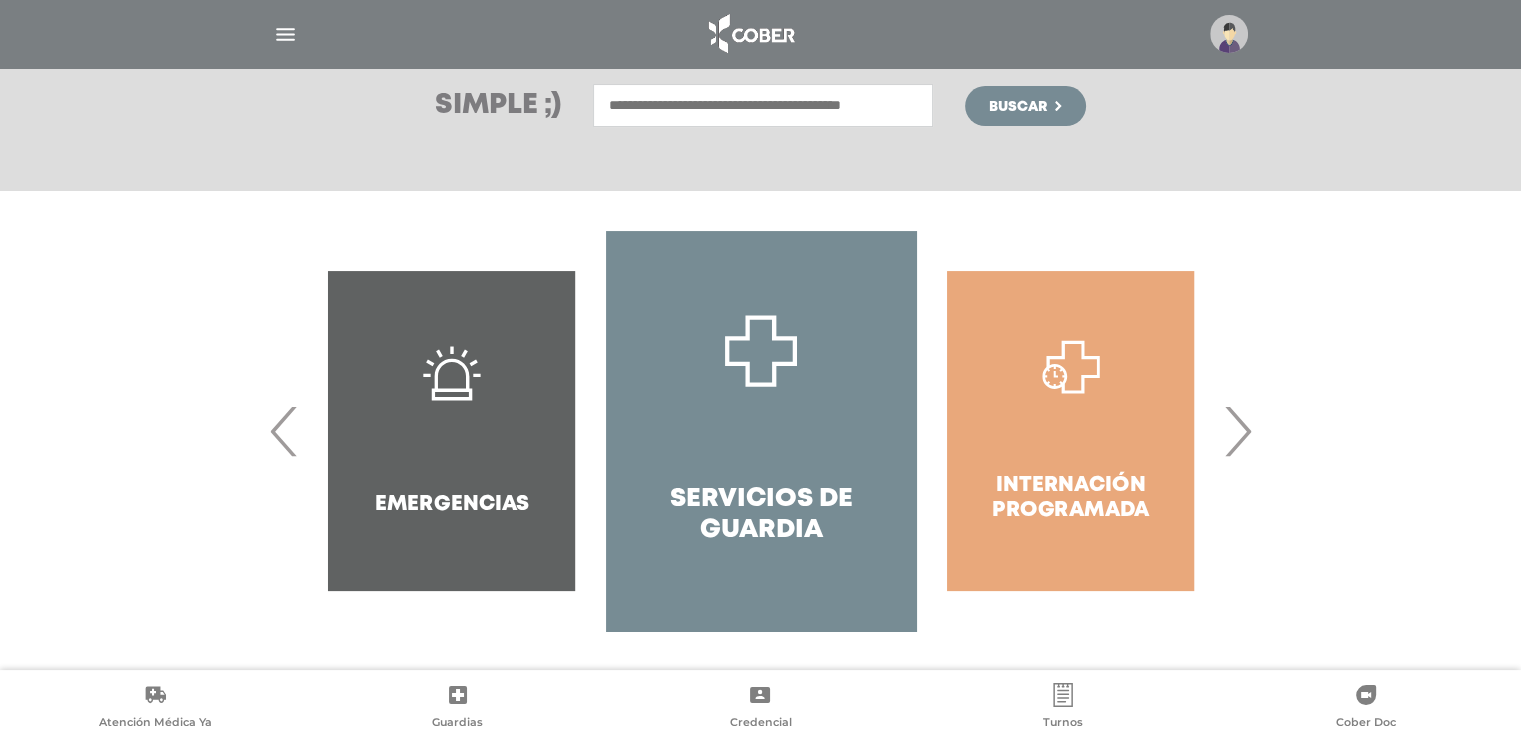 click on "›" at bounding box center [1237, 431] 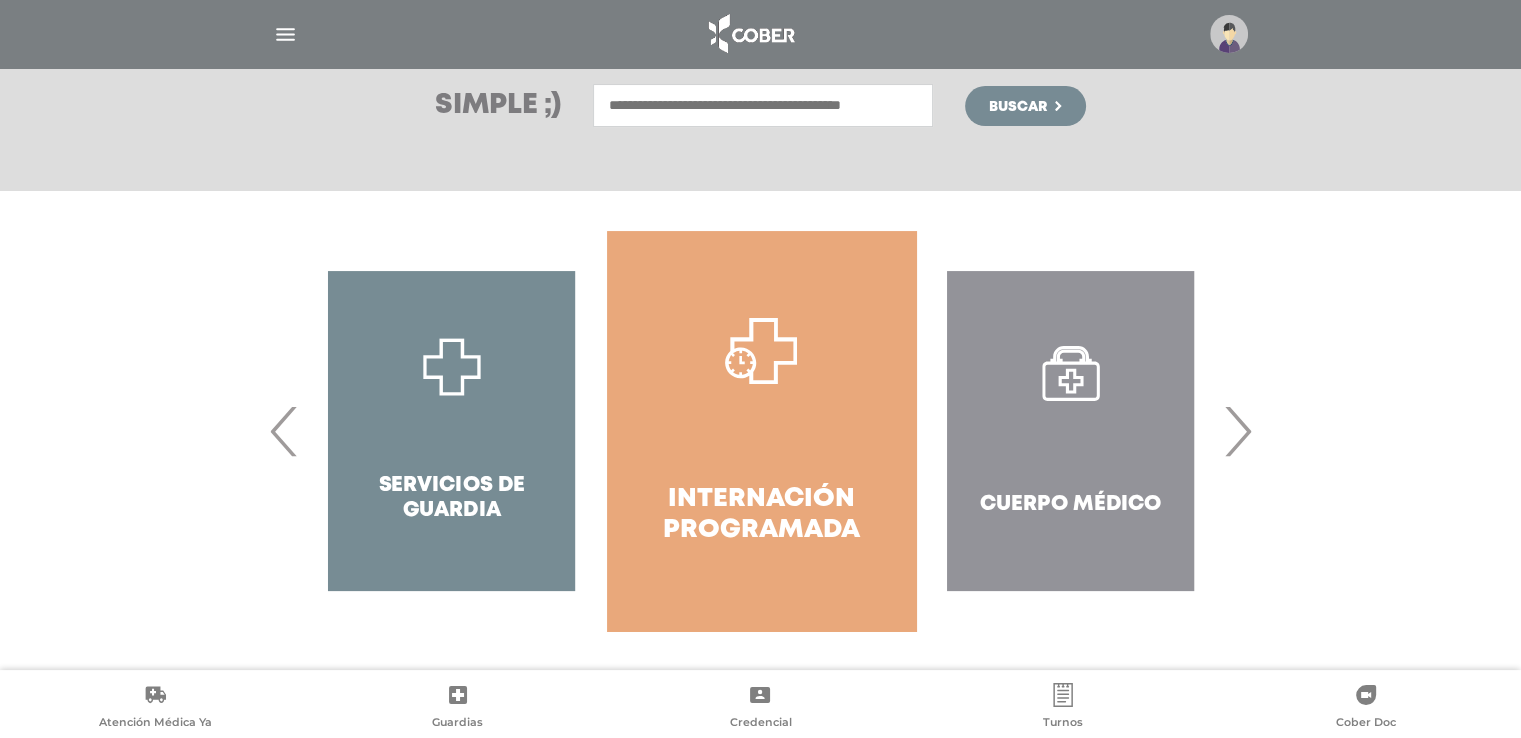 click on "›" at bounding box center (1237, 431) 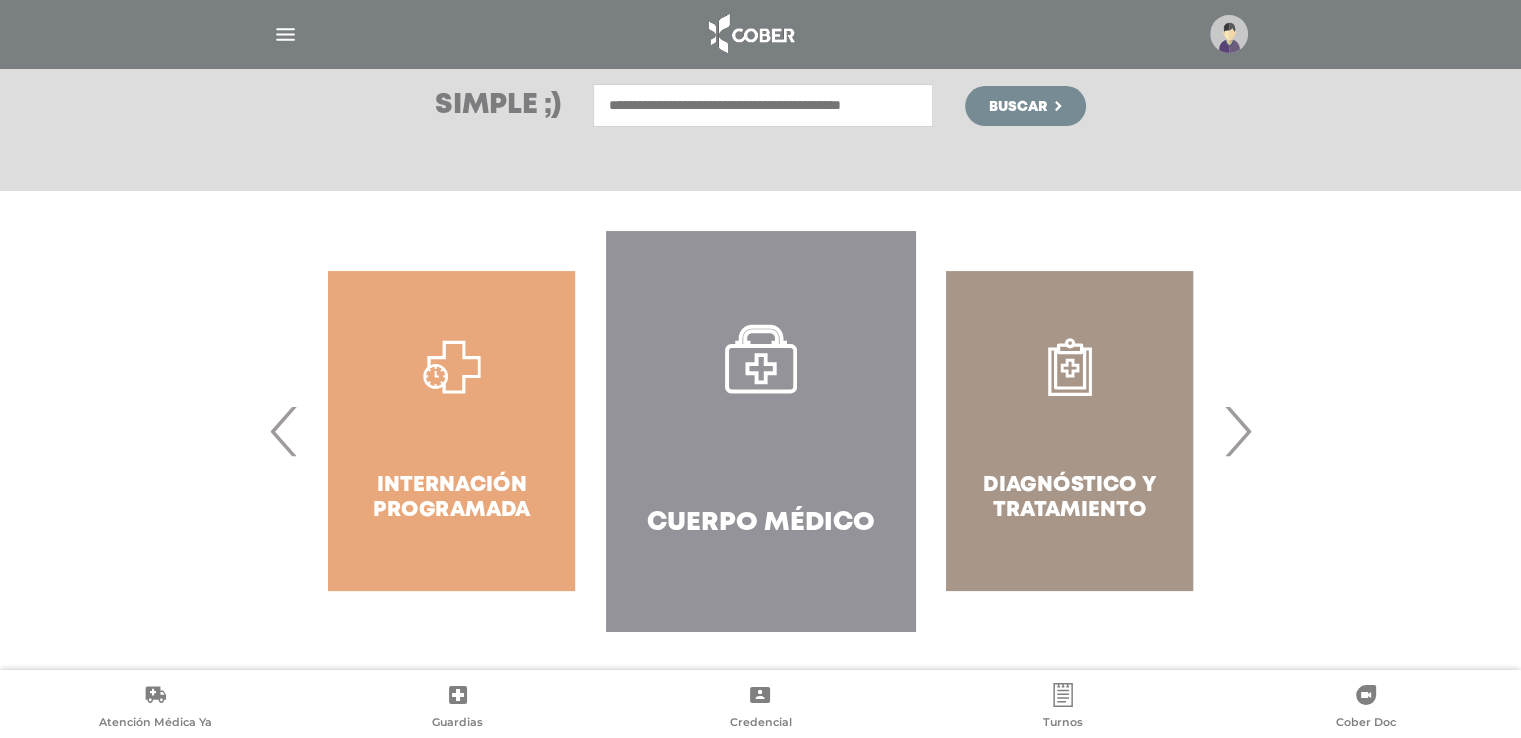 click on "›" at bounding box center (1237, 431) 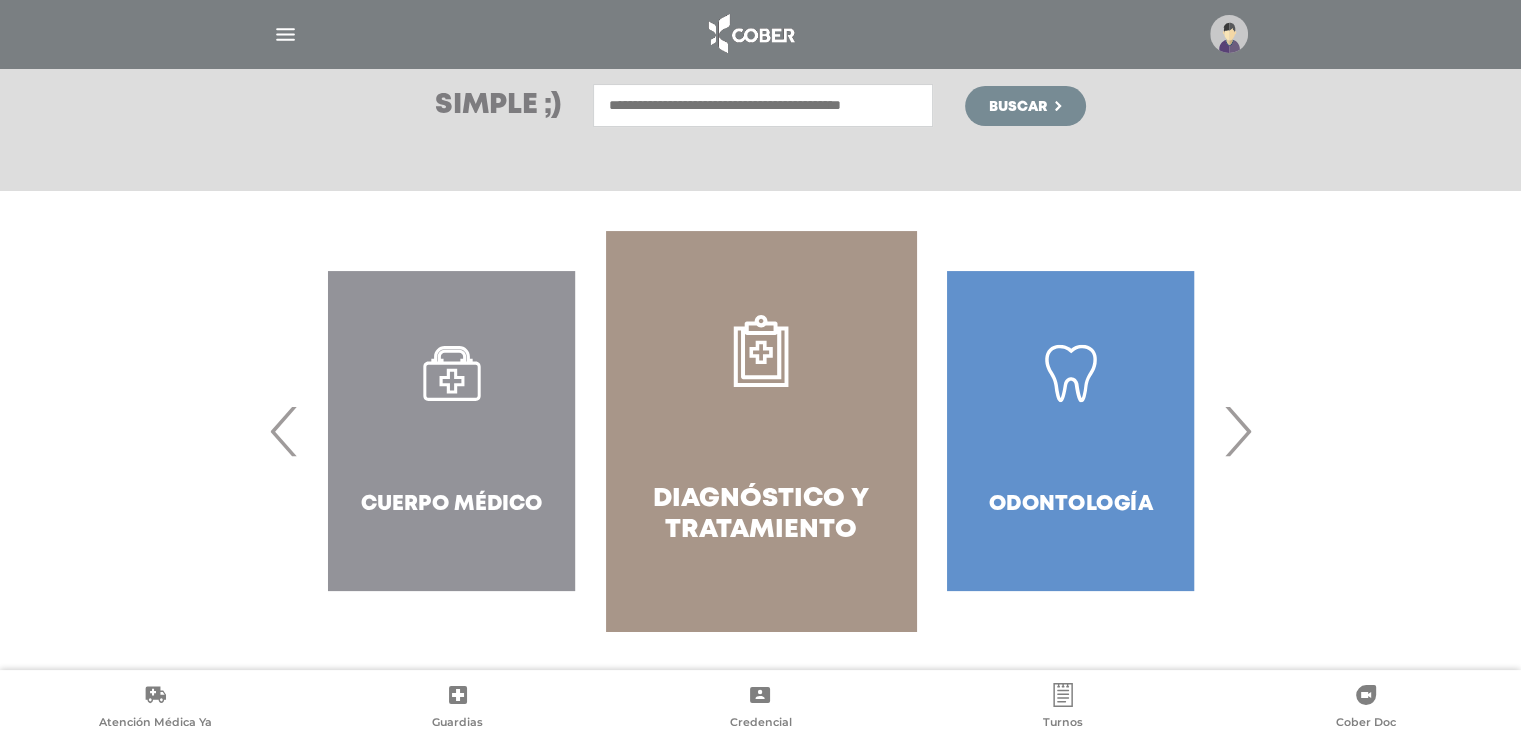click on "Odontología" at bounding box center [1070, 431] 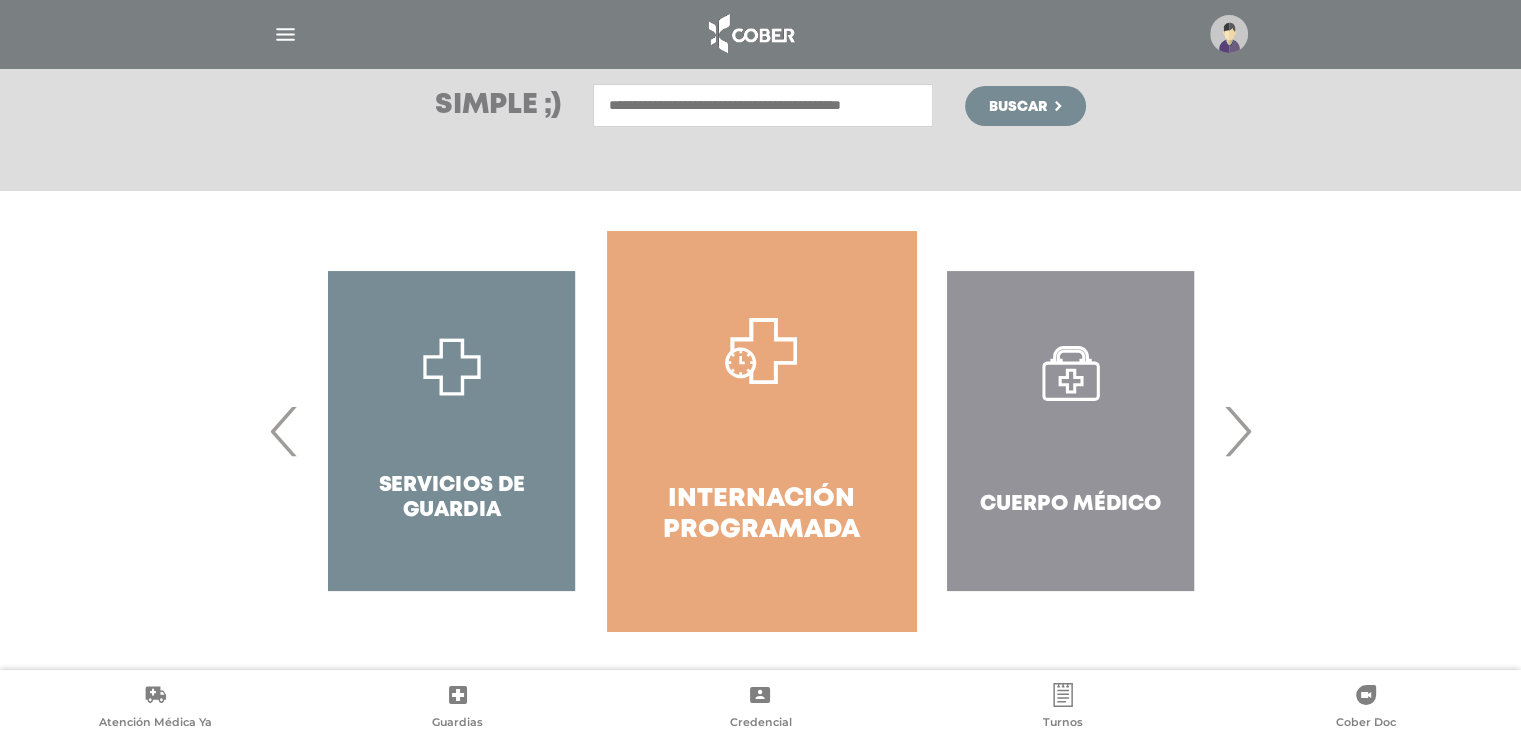 click on "›" at bounding box center (1237, 431) 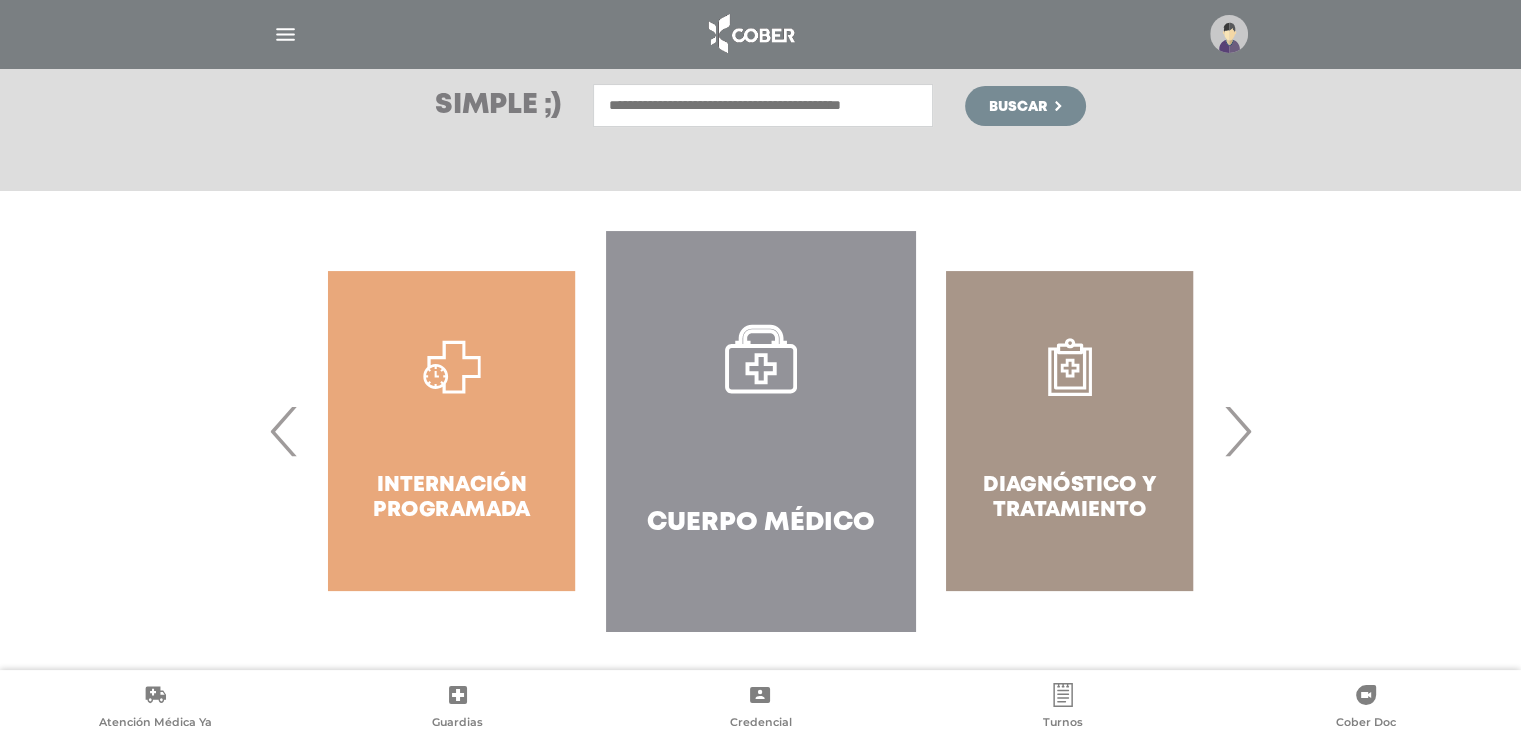 click on "Diagnóstico y Tratamiento" at bounding box center [1069, 431] 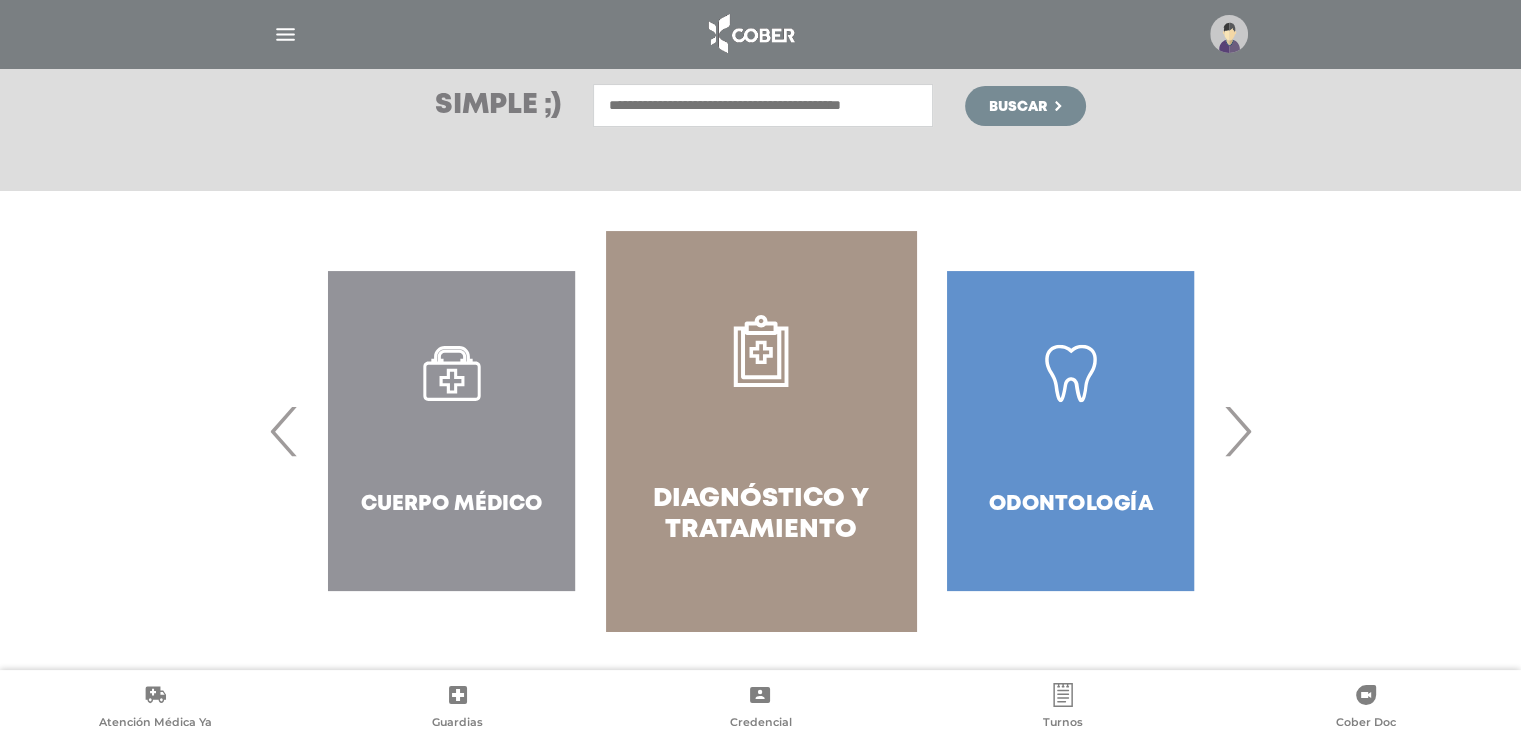 click on "Odontología" at bounding box center [1070, 431] 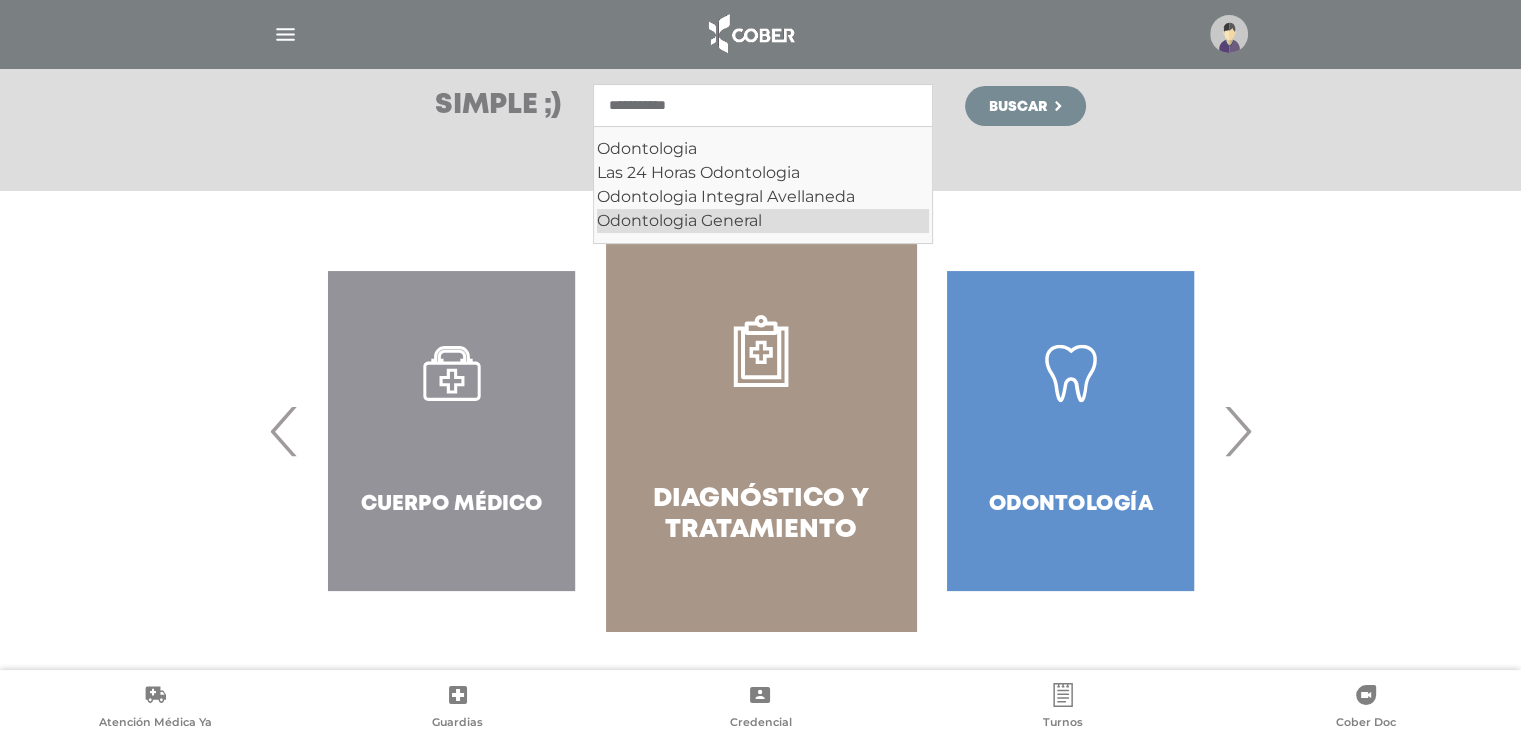 click on "Odontologia General" at bounding box center [763, 221] 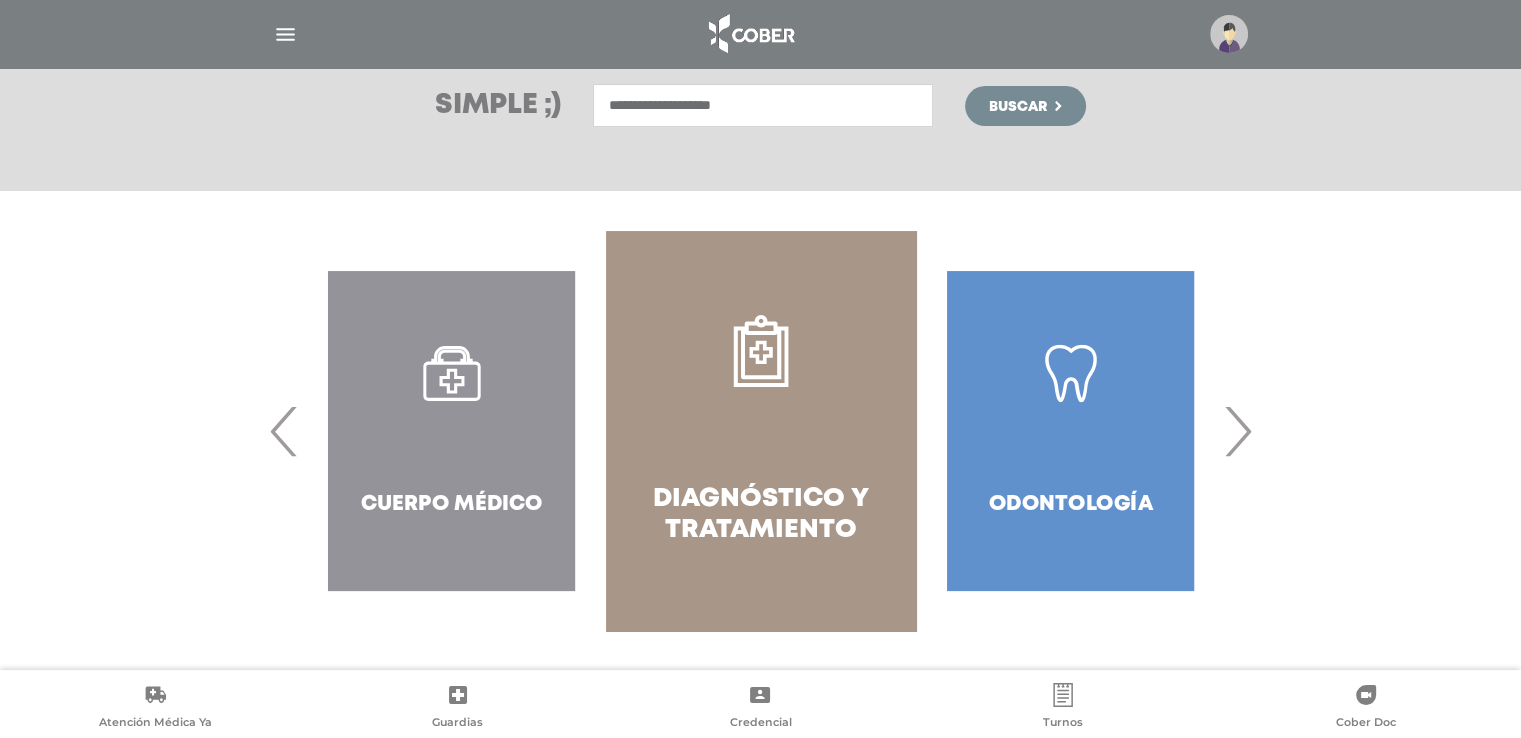type on "**********" 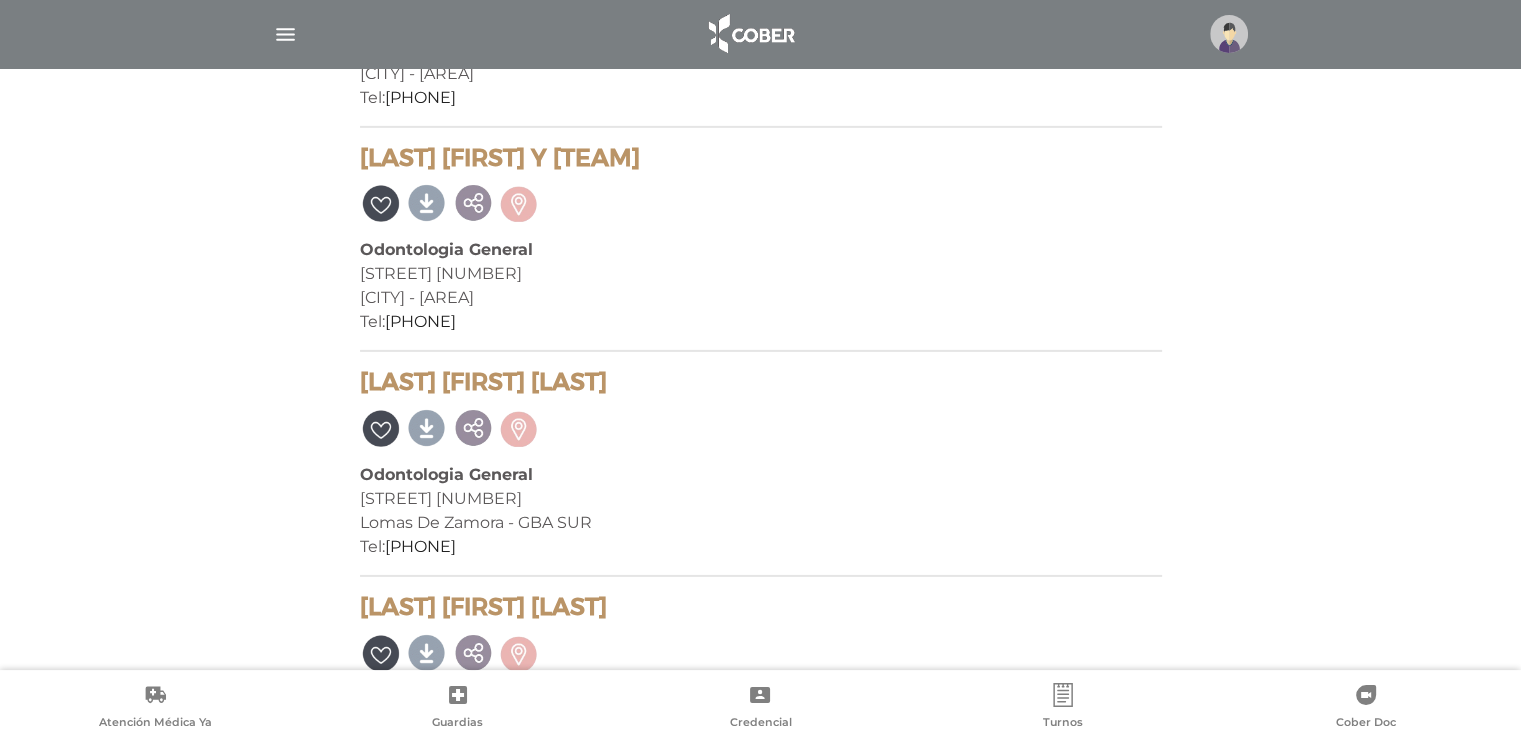 scroll, scrollTop: 6200, scrollLeft: 0, axis: vertical 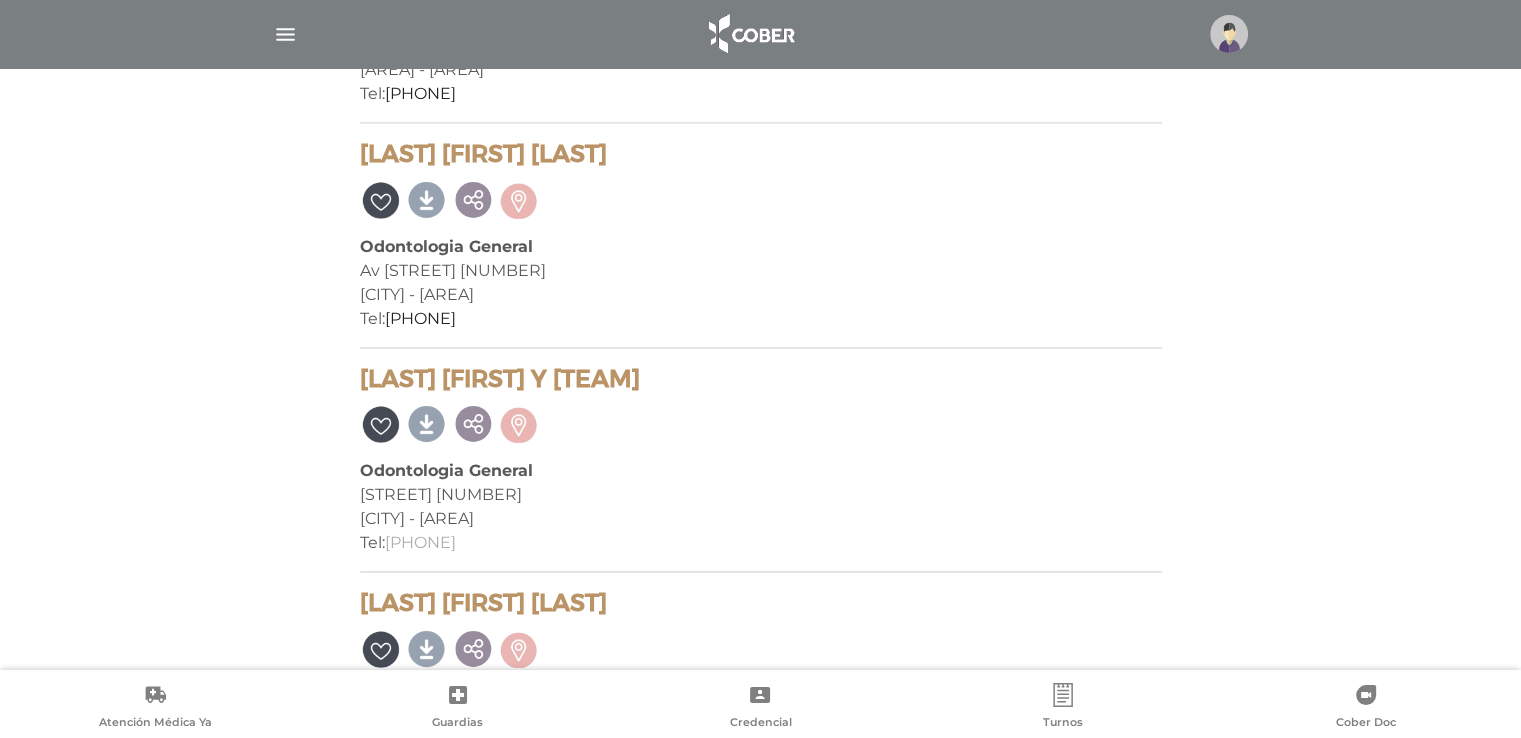 click on "[PHONE]" at bounding box center (420, 542) 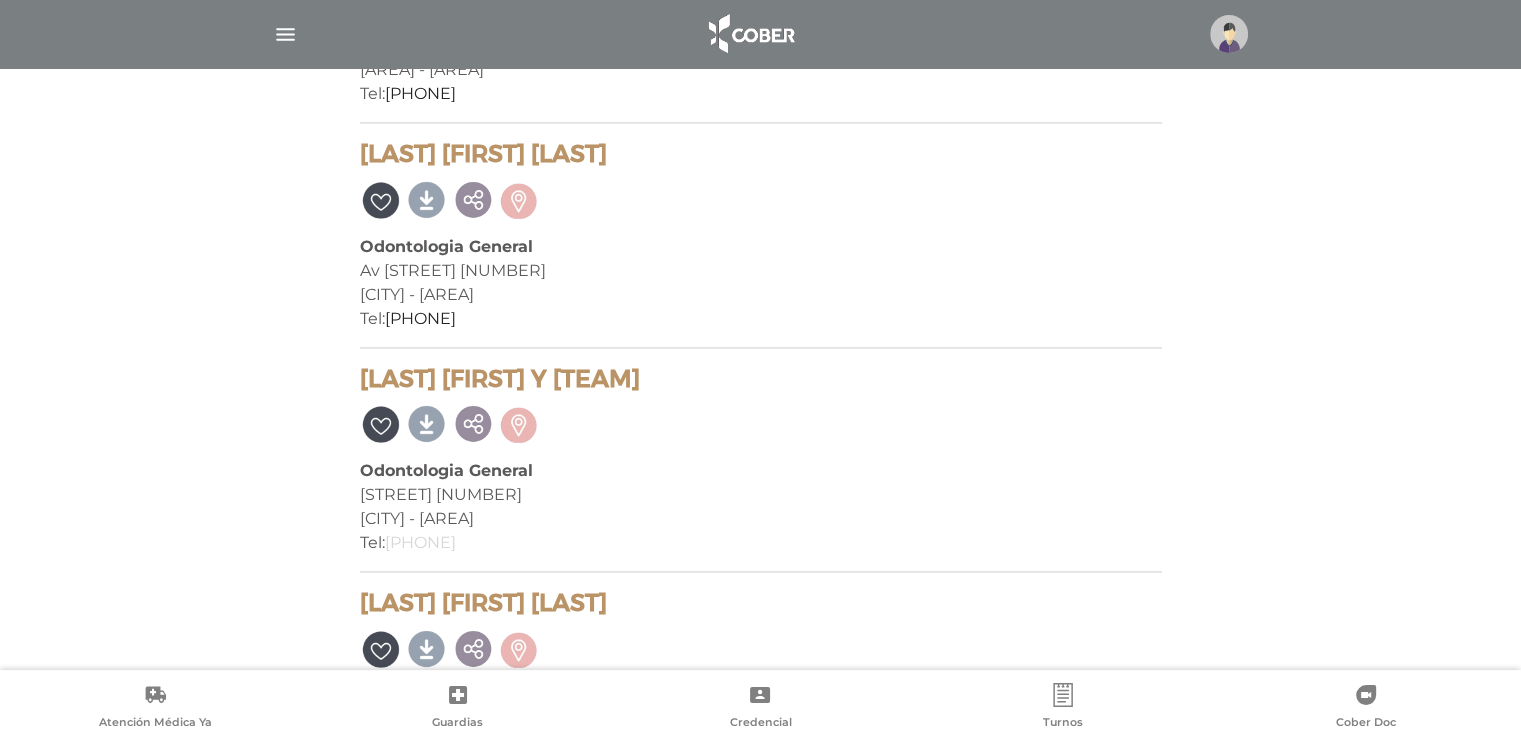 click on "[PHONE]" at bounding box center [420, 542] 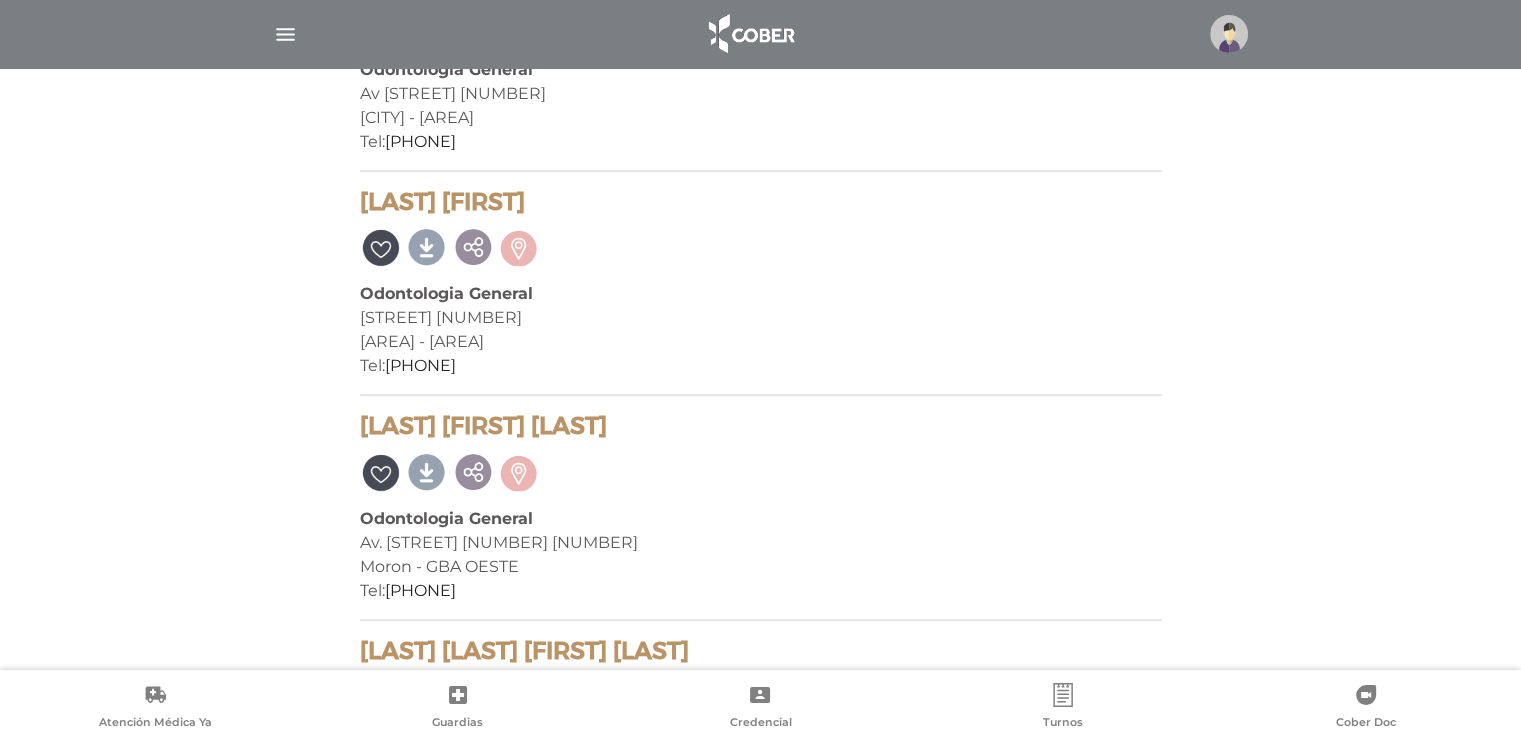 scroll, scrollTop: 8500, scrollLeft: 0, axis: vertical 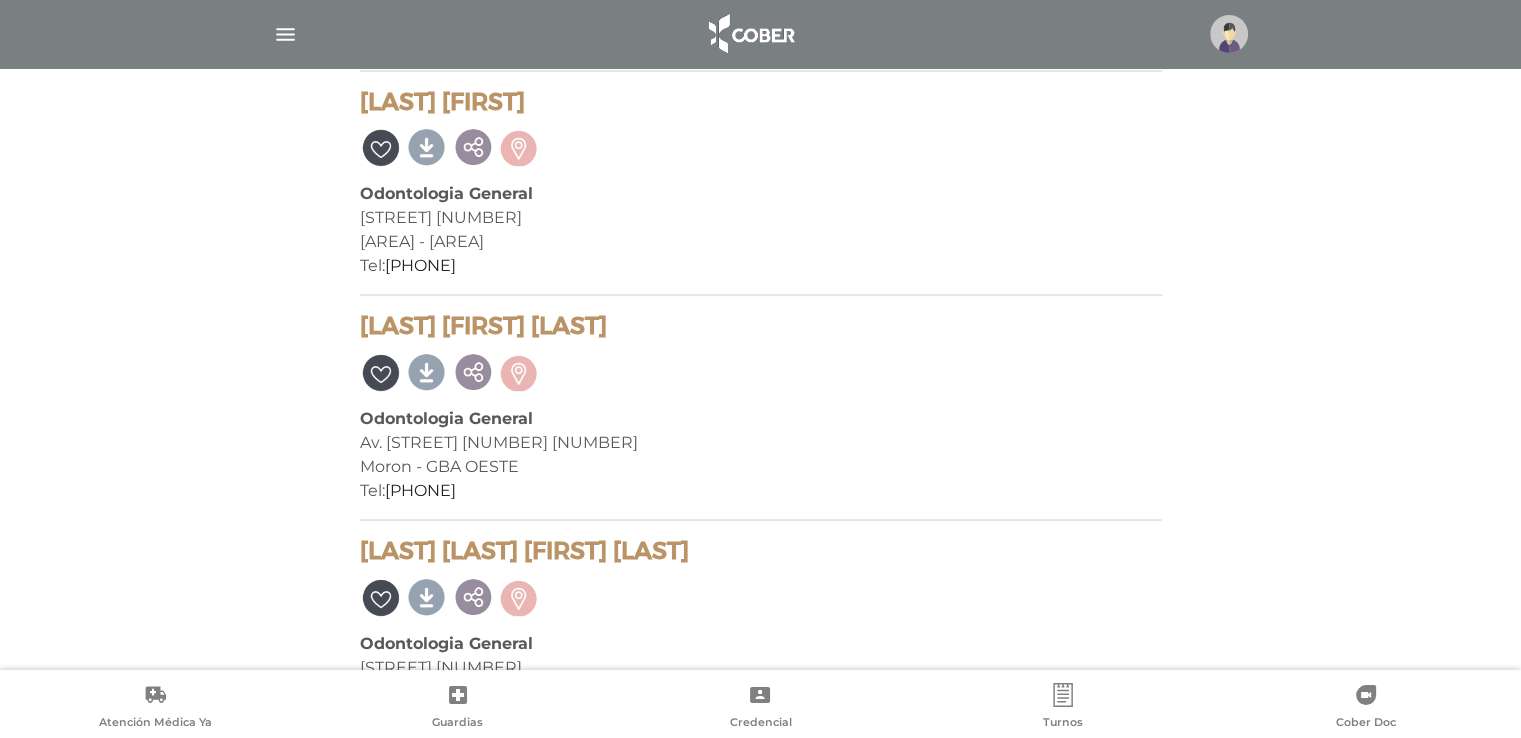 click at bounding box center [761, 145] 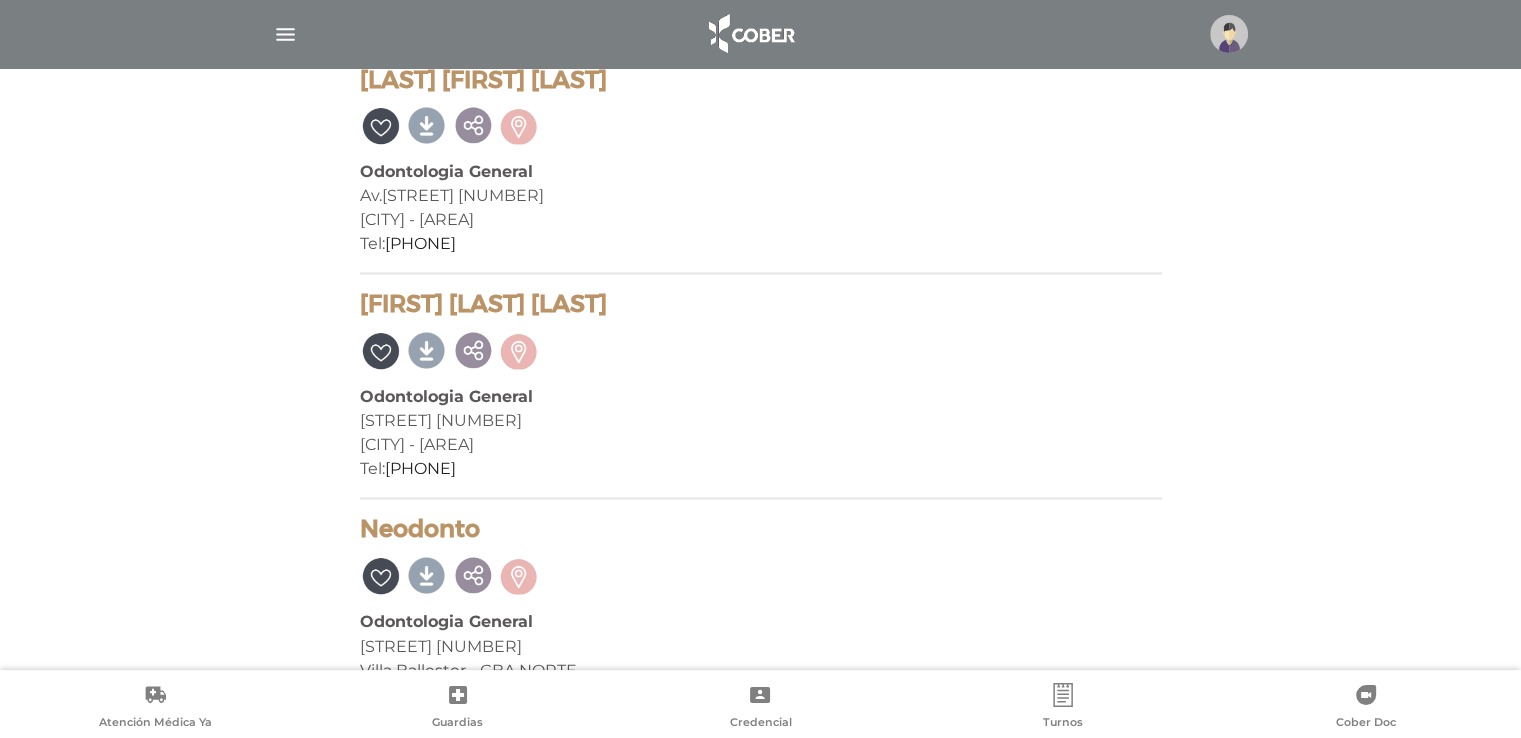 scroll, scrollTop: 10800, scrollLeft: 0, axis: vertical 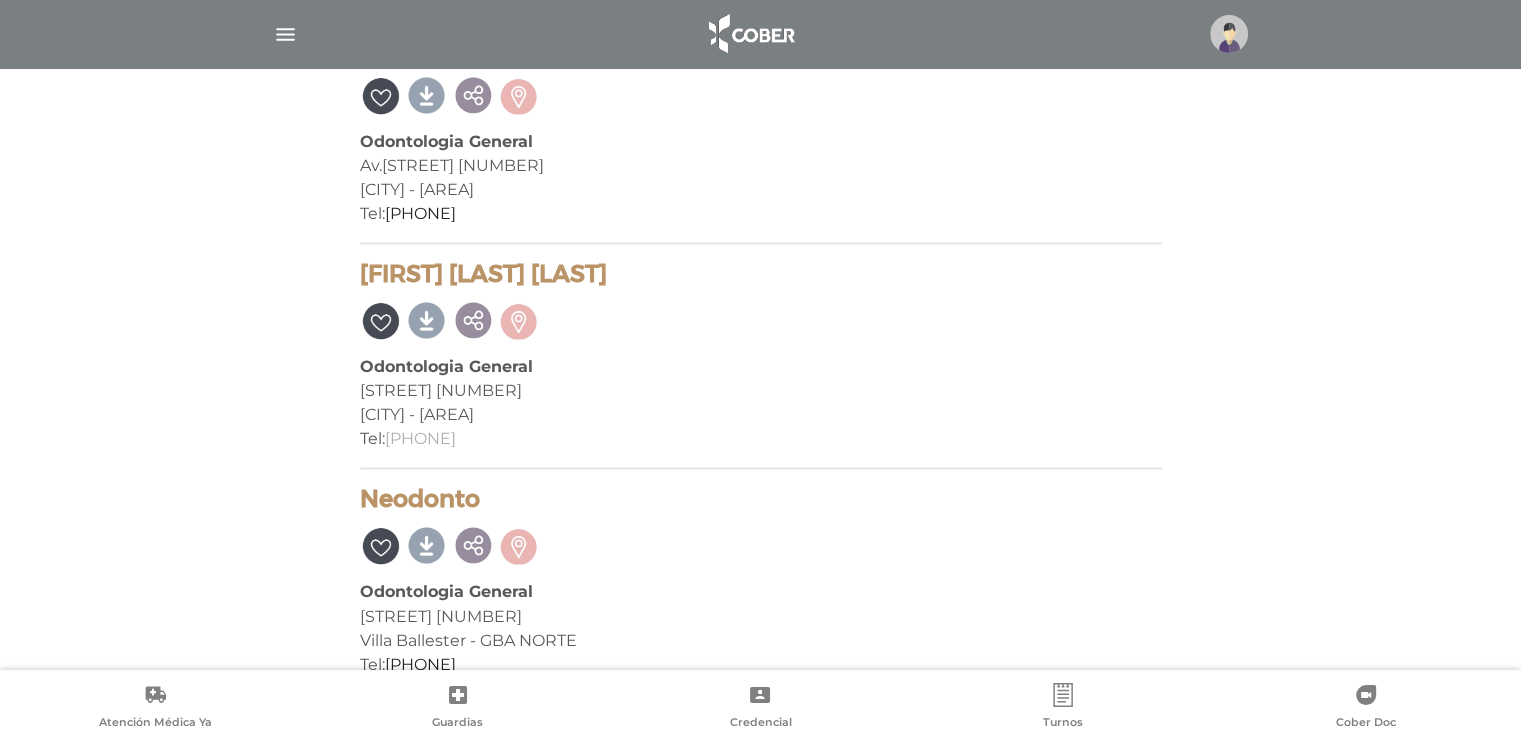 click on "[PHONE]" at bounding box center [420, 438] 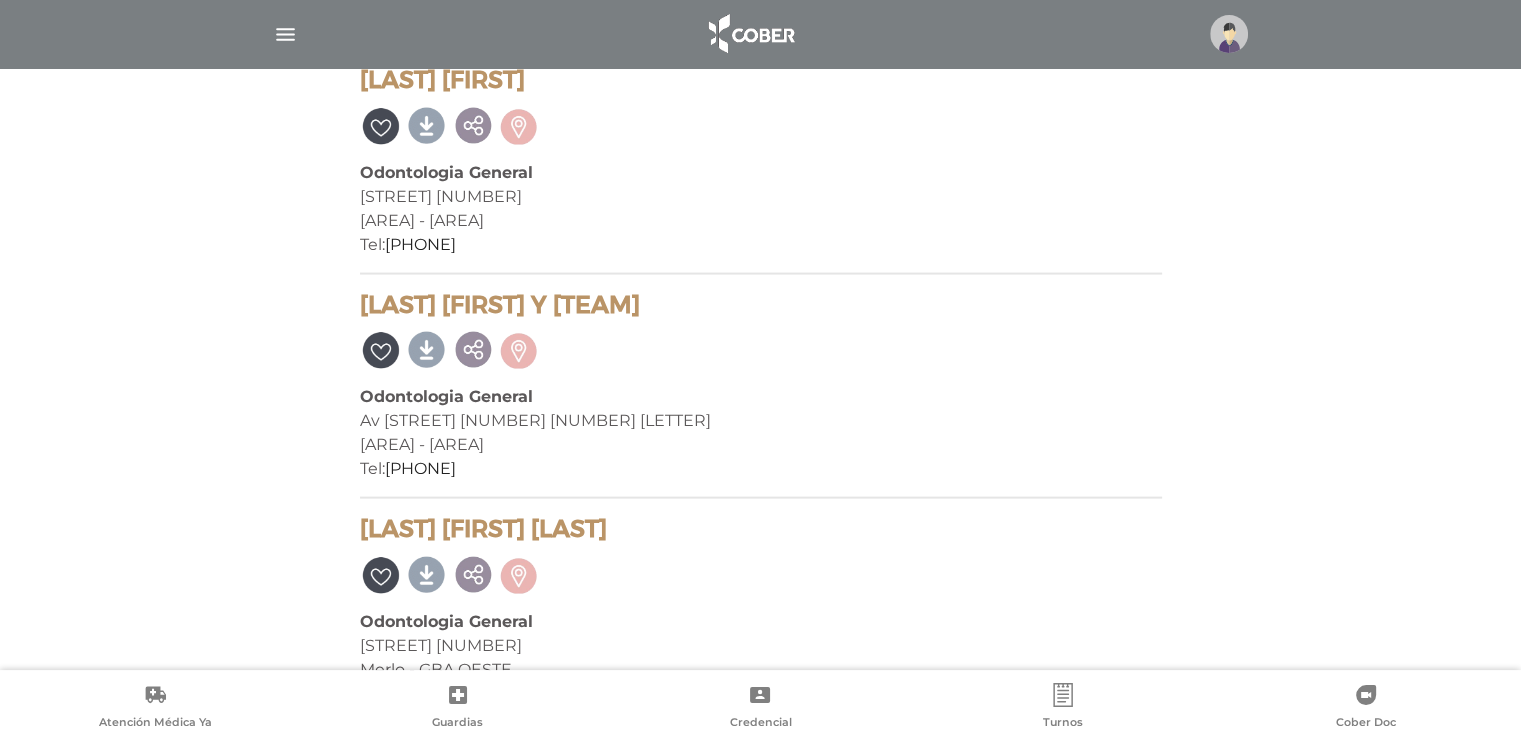 scroll, scrollTop: 11700, scrollLeft: 0, axis: vertical 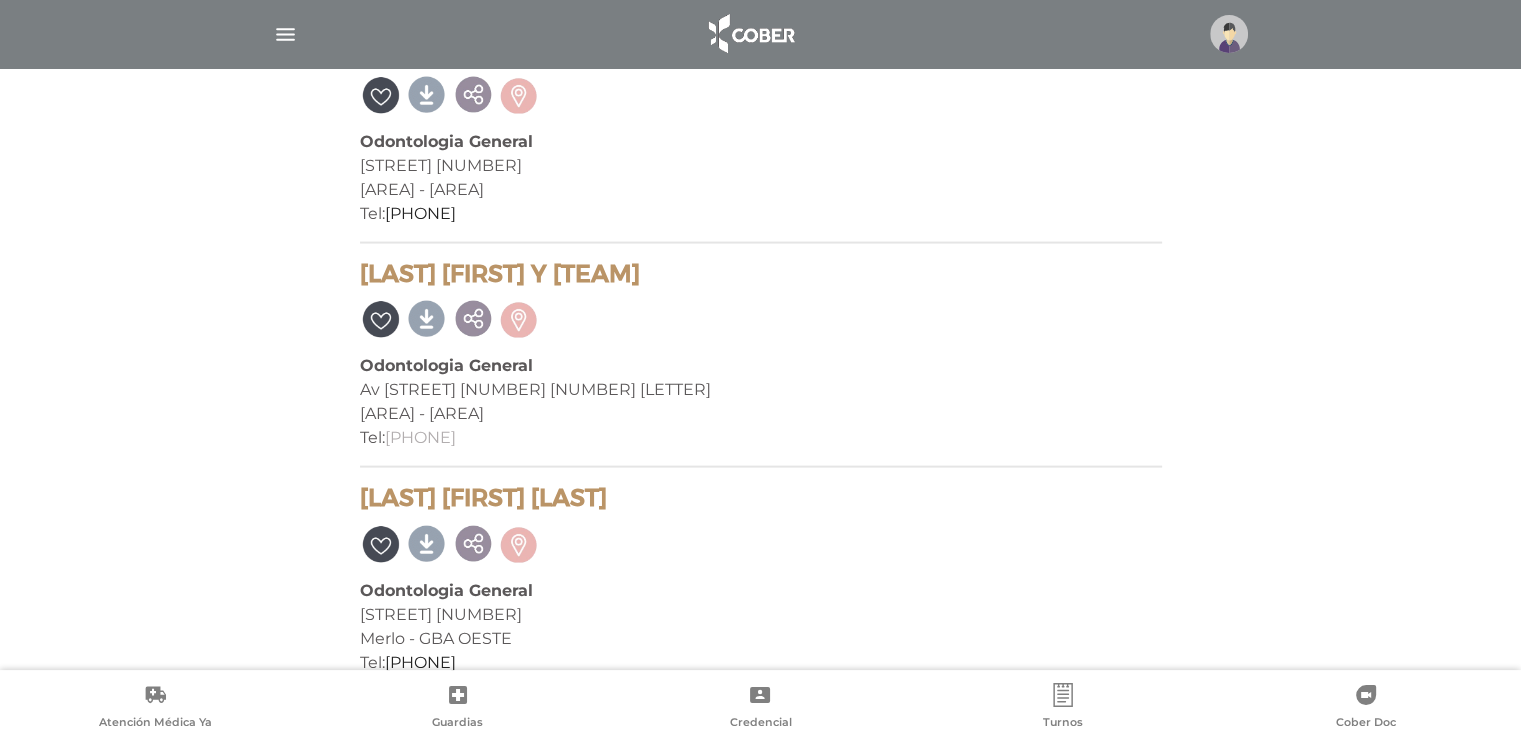 click on "[PHONE]" at bounding box center (420, 437) 